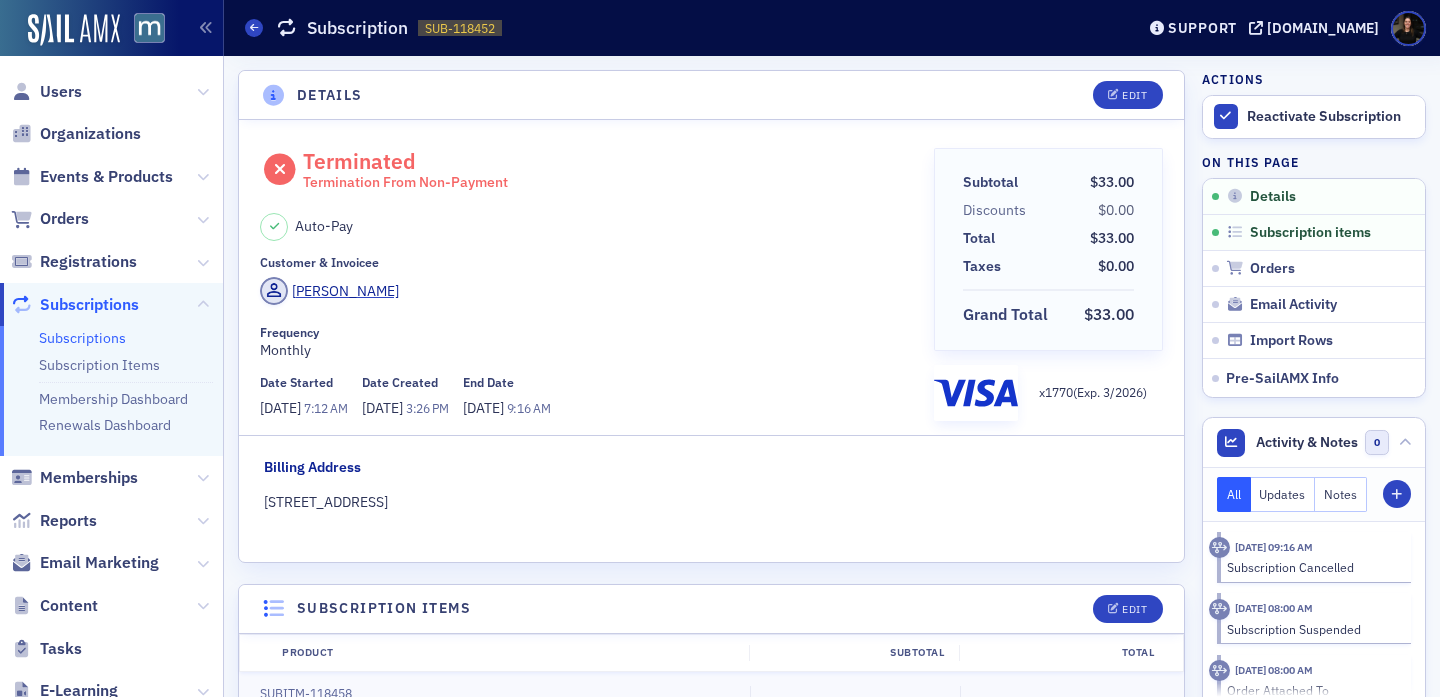 scroll, scrollTop: 0, scrollLeft: 0, axis: both 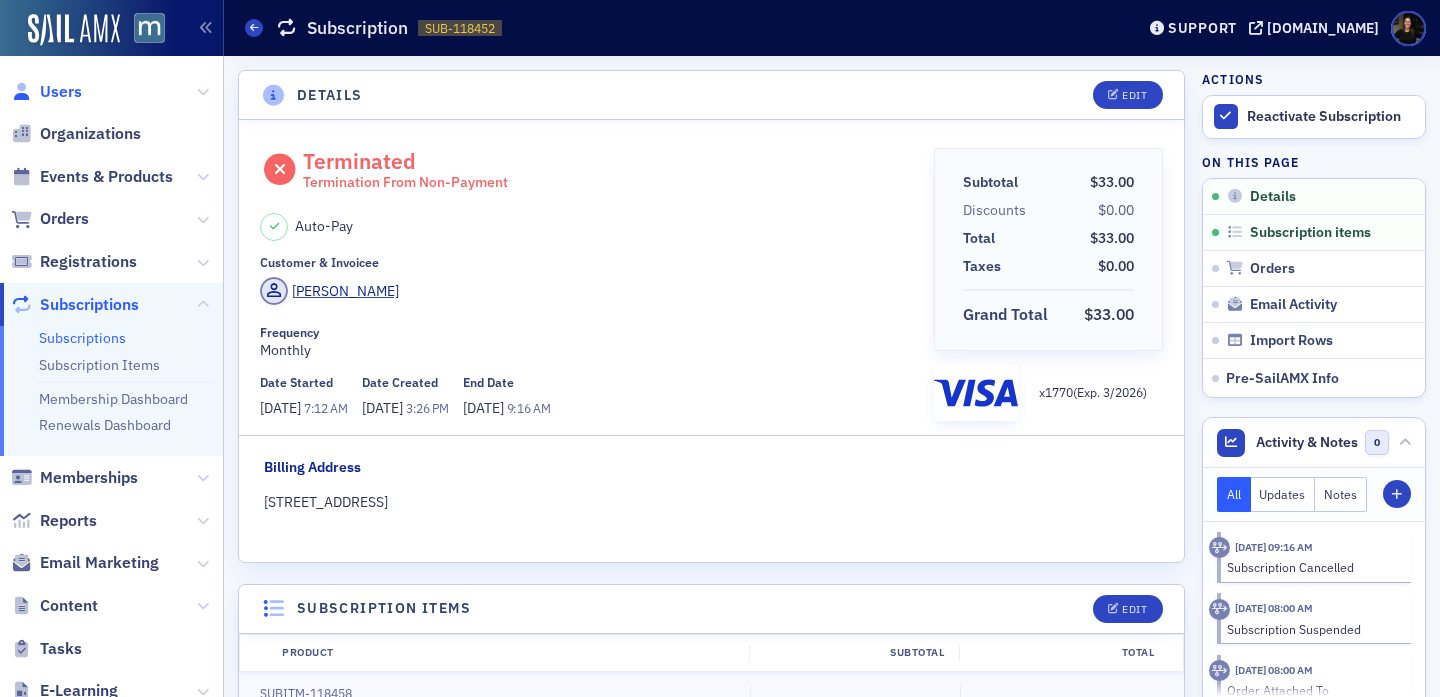 click on "Users" 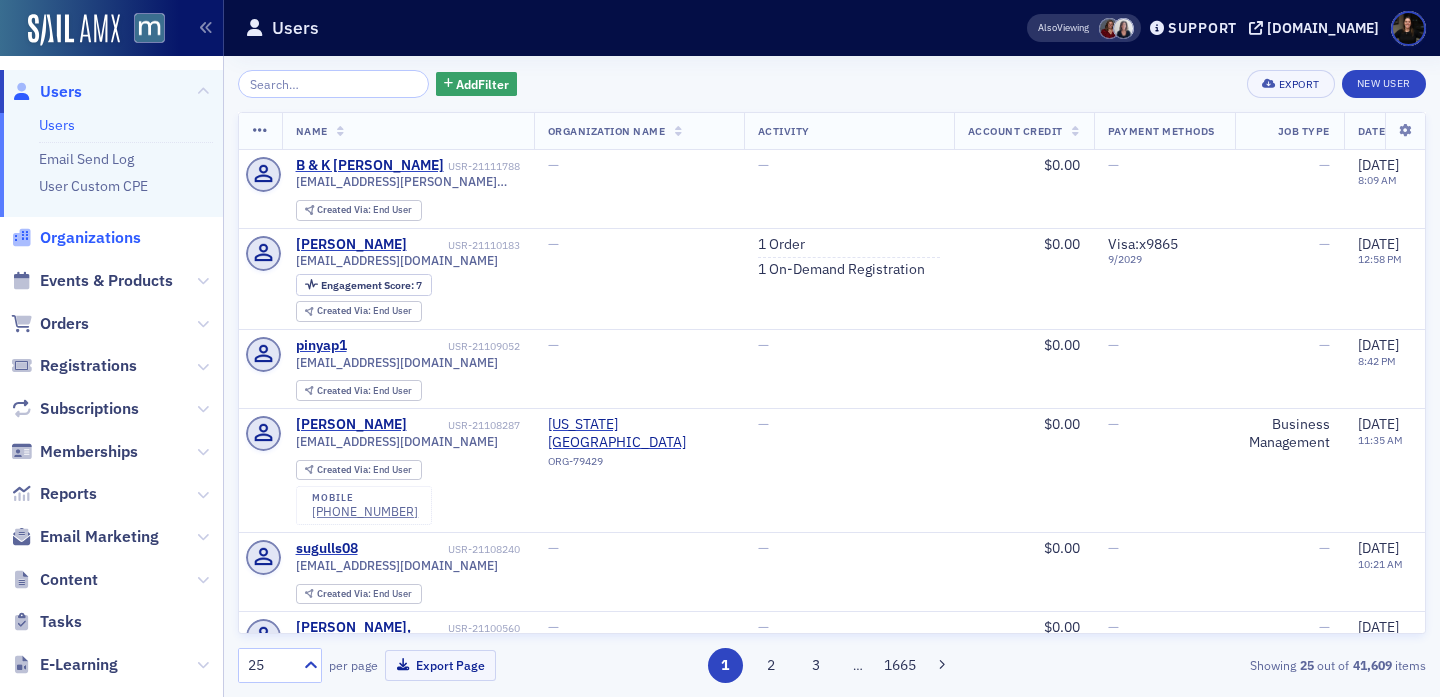 click on "Organizations" 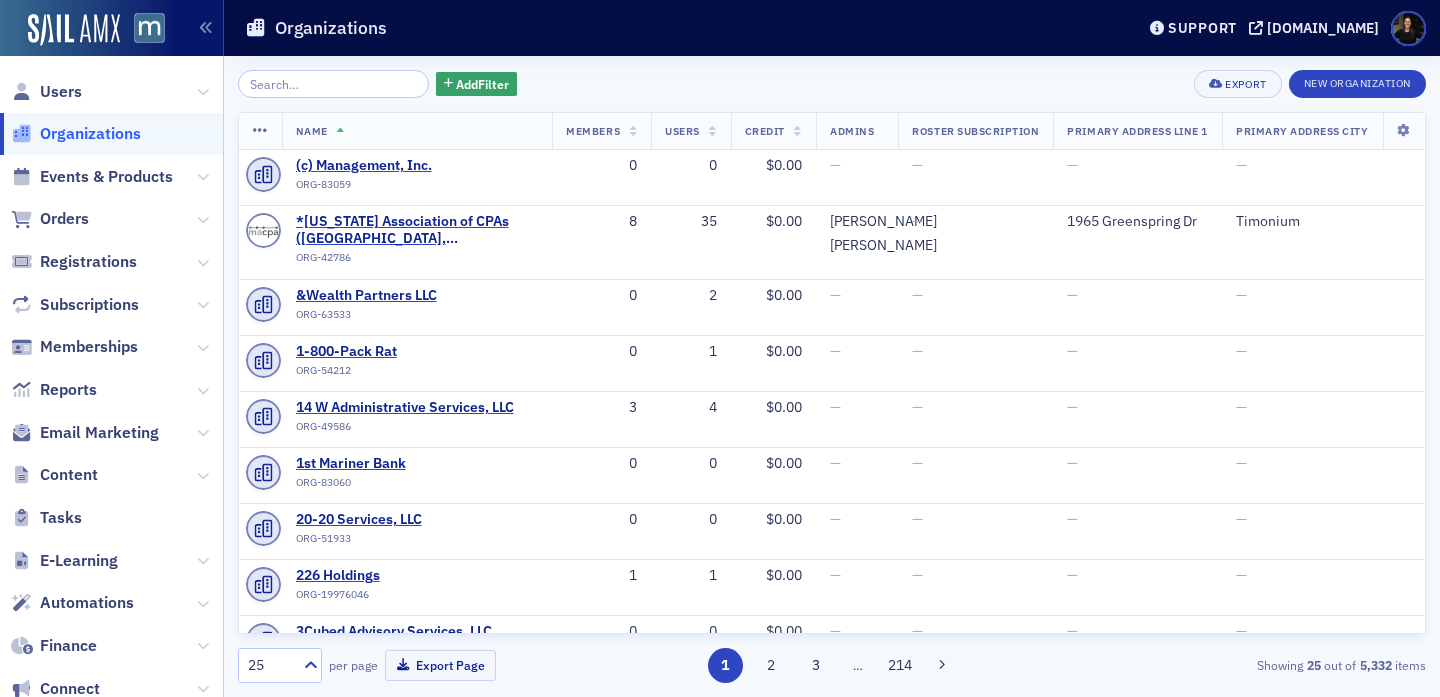 click 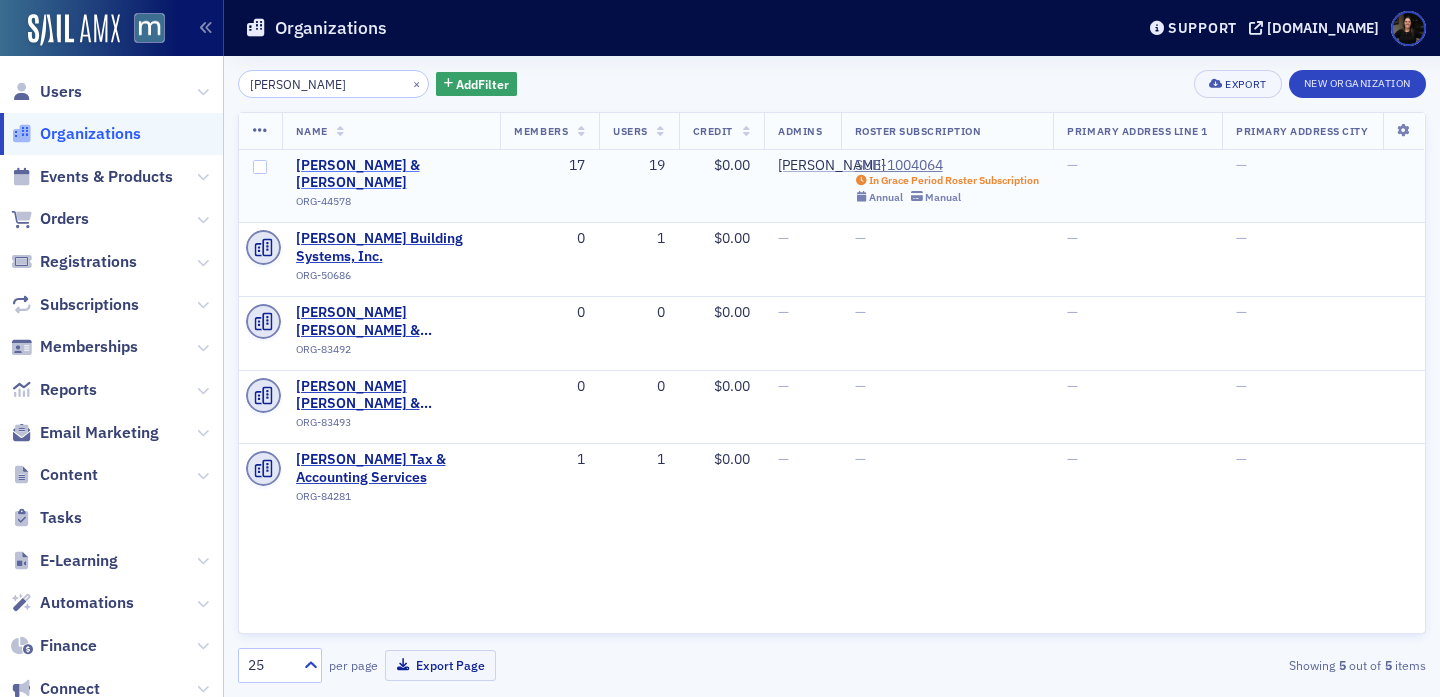 type on "myers" 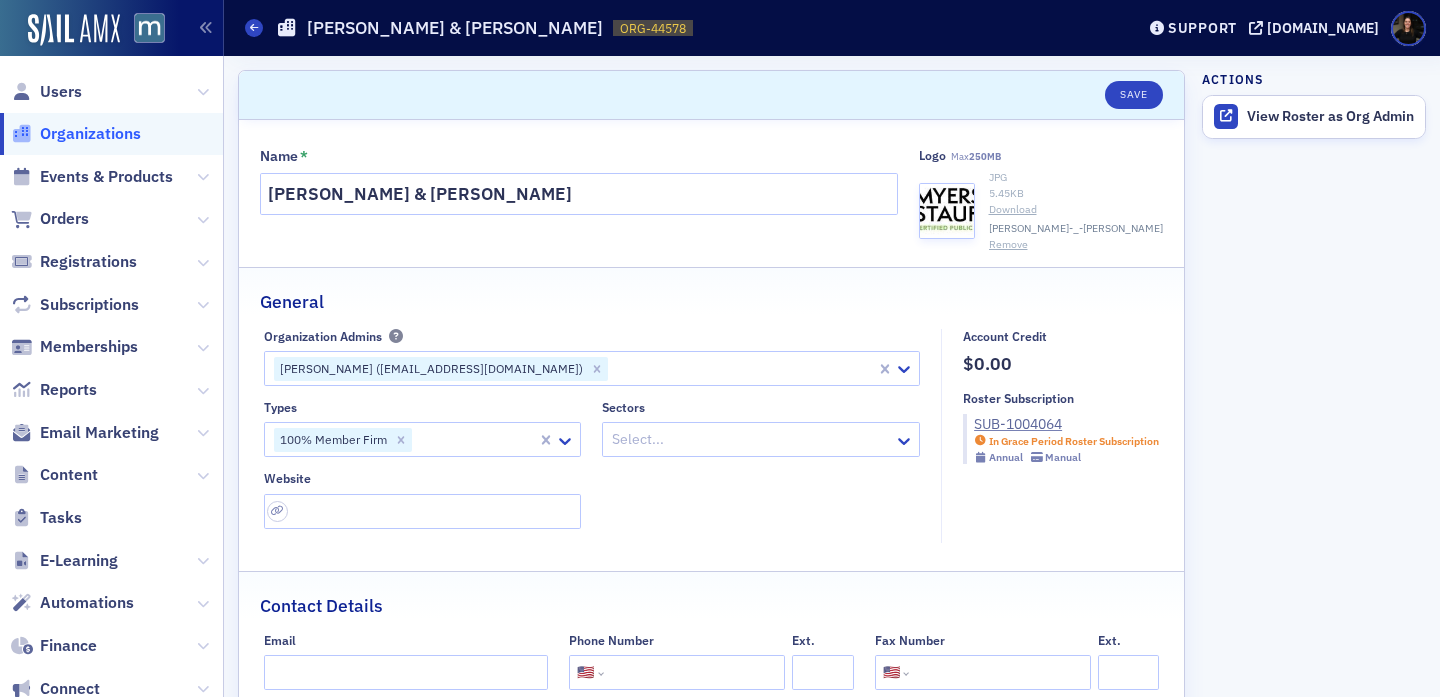 select on "US" 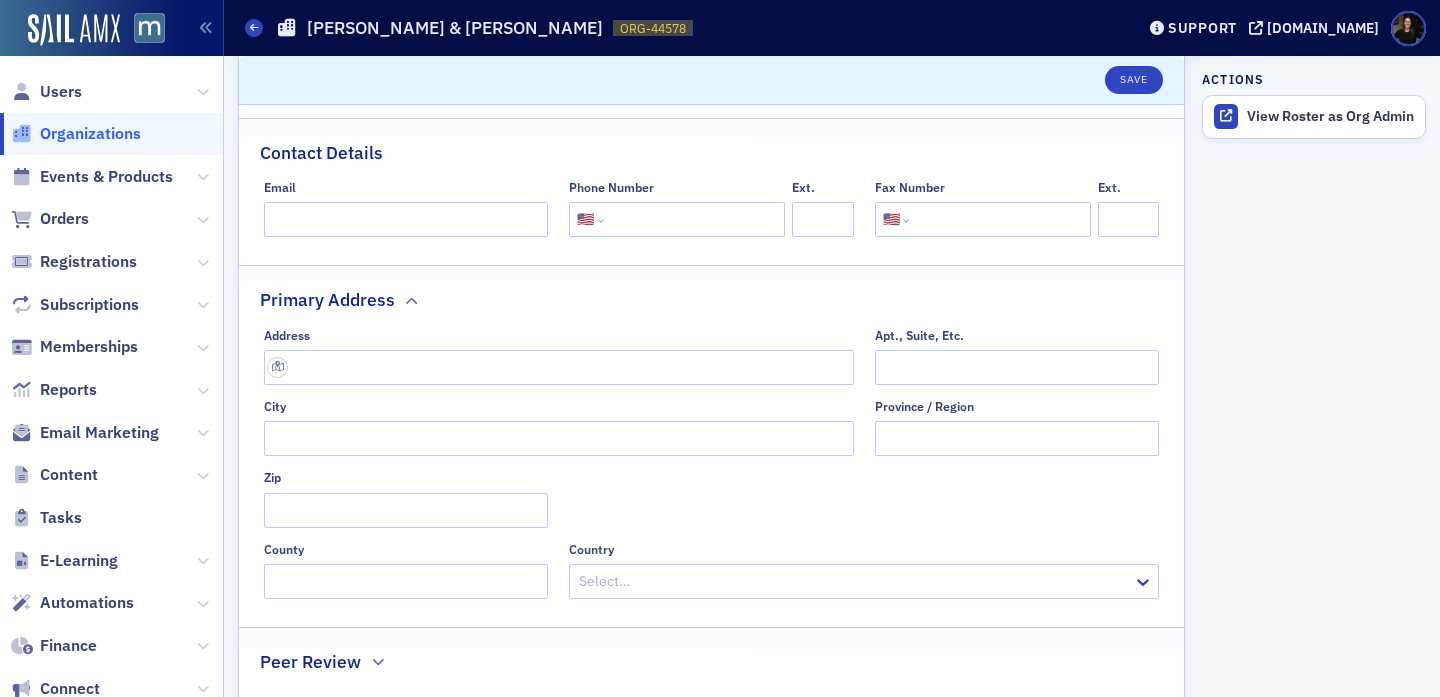 scroll, scrollTop: 455, scrollLeft: 0, axis: vertical 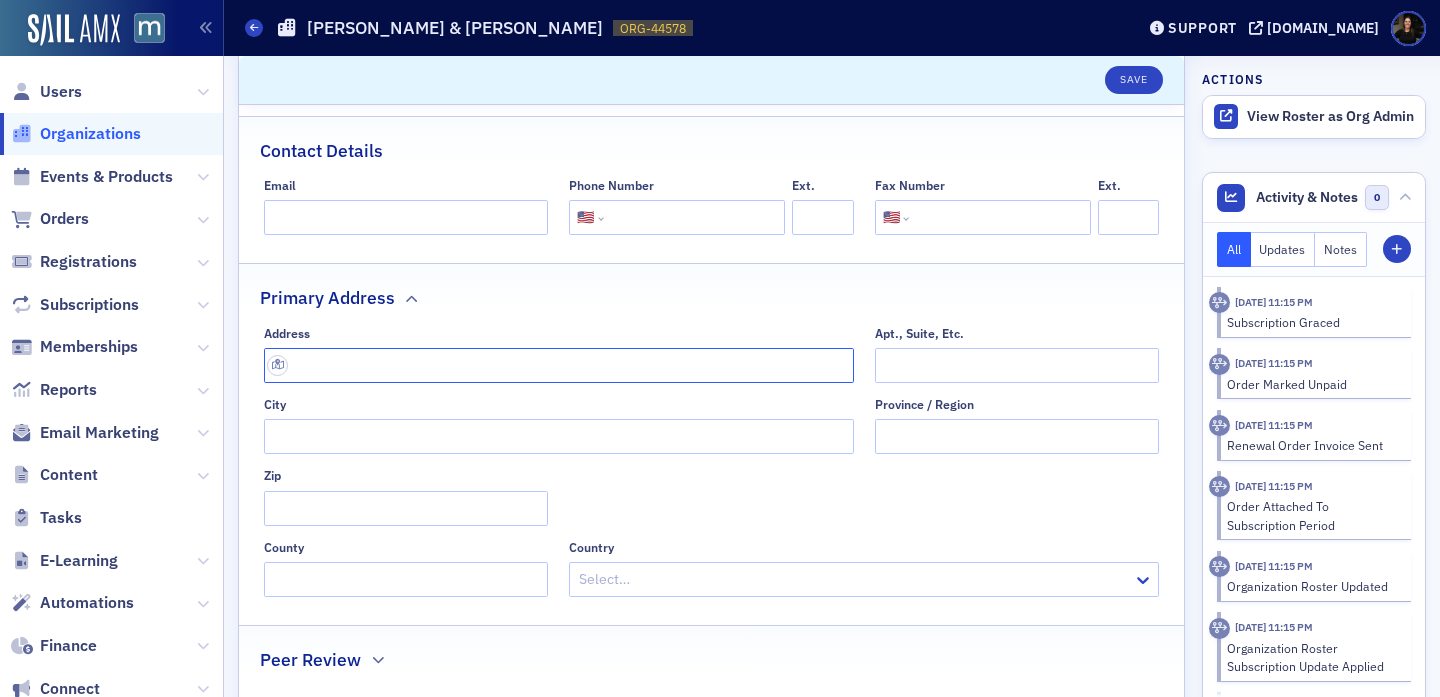 click 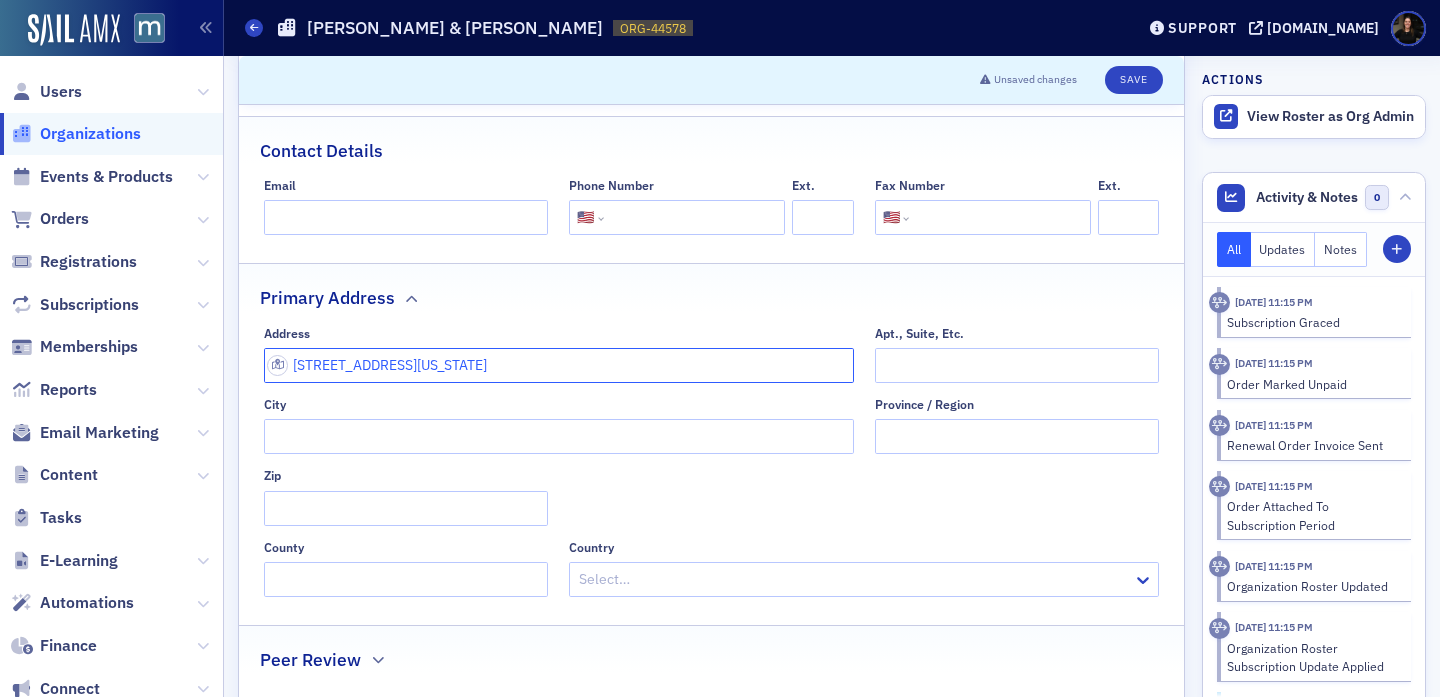 click on "[STREET_ADDRESS][US_STATE]" 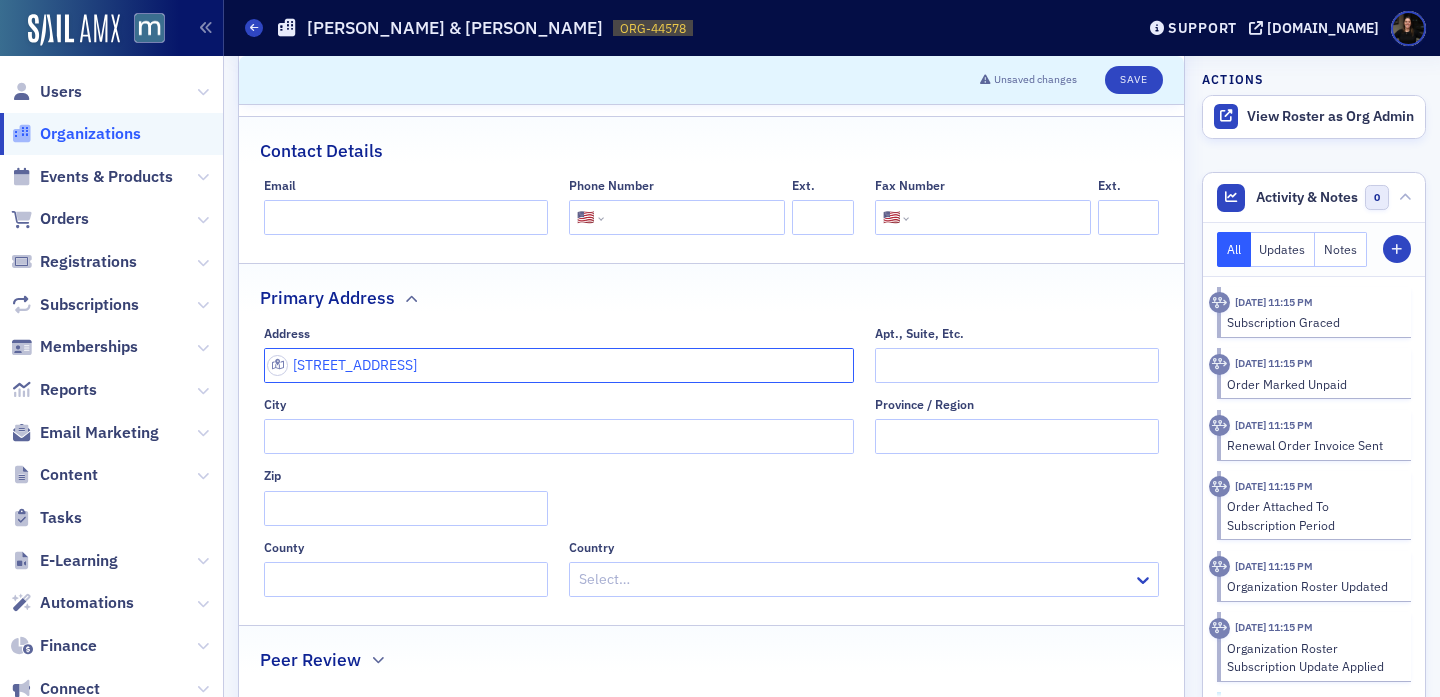 click on "[STREET_ADDRESS]" 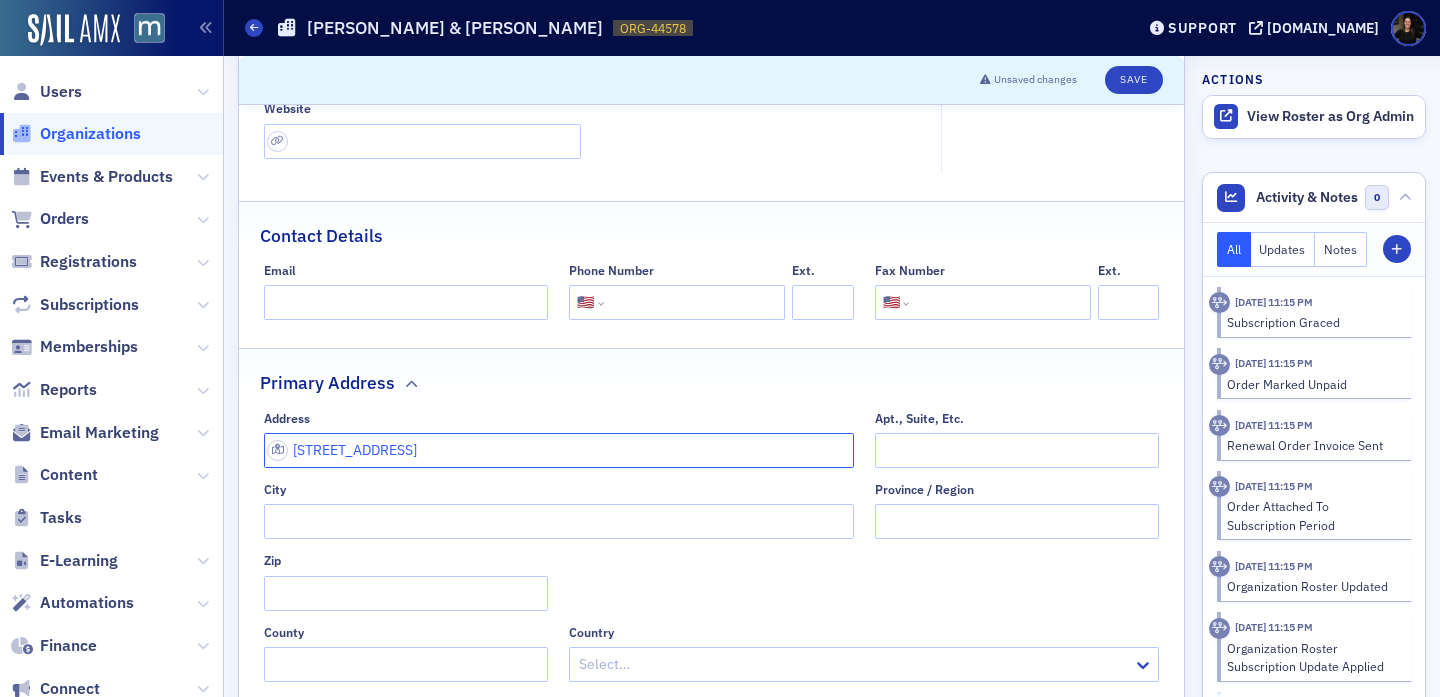 scroll, scrollTop: 377, scrollLeft: 0, axis: vertical 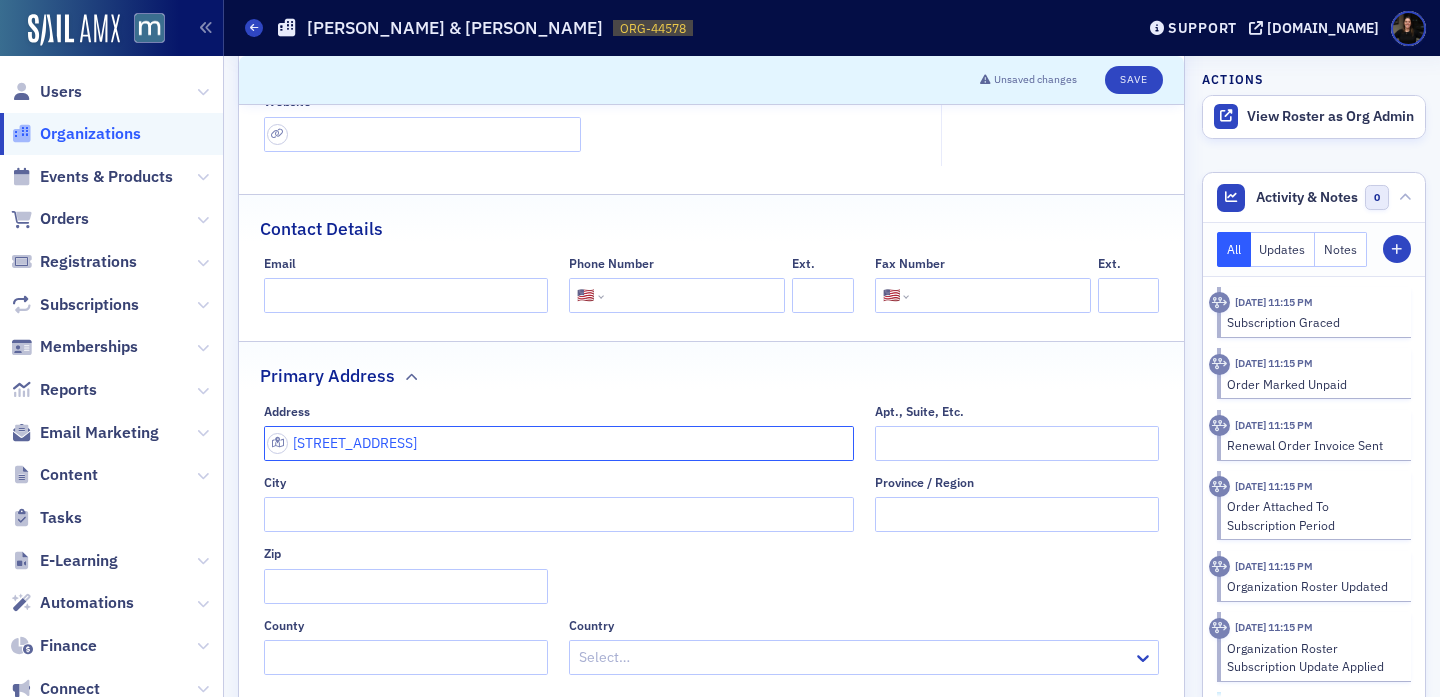 type on "[STREET_ADDRESS]" 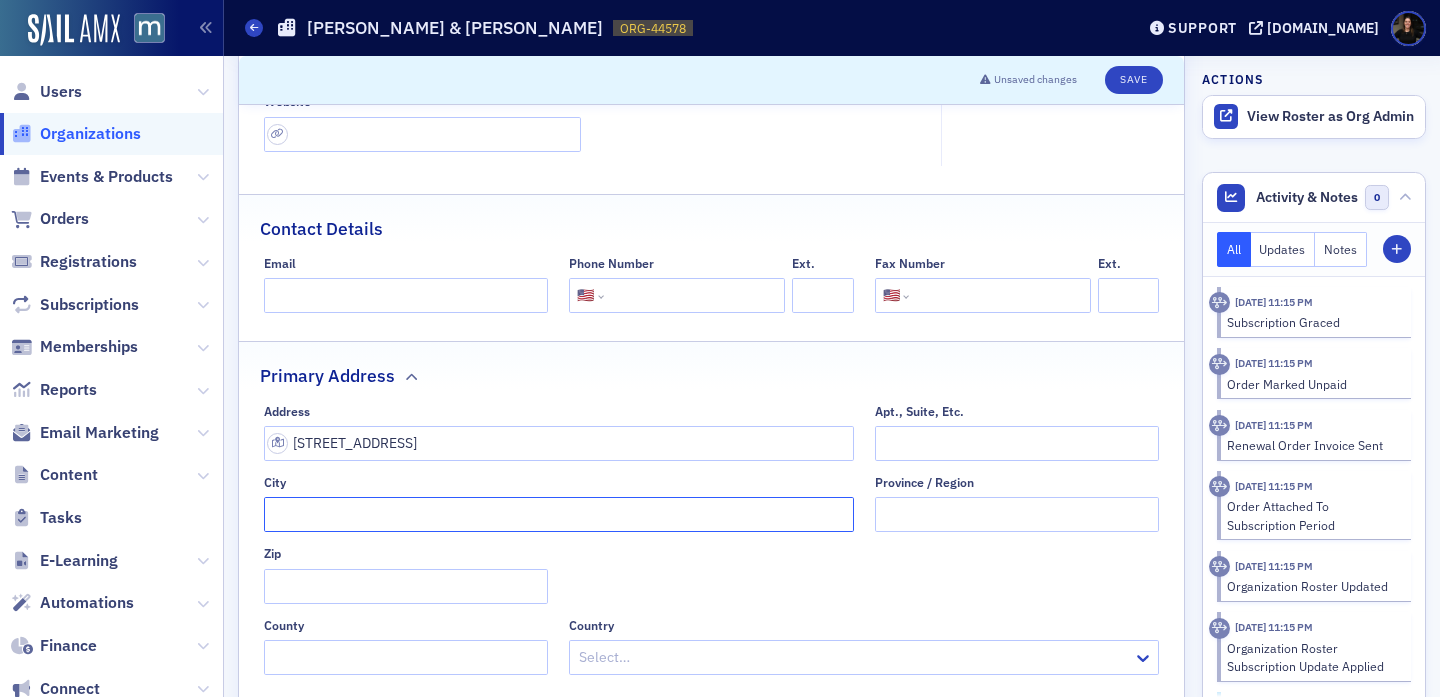 click on "City" 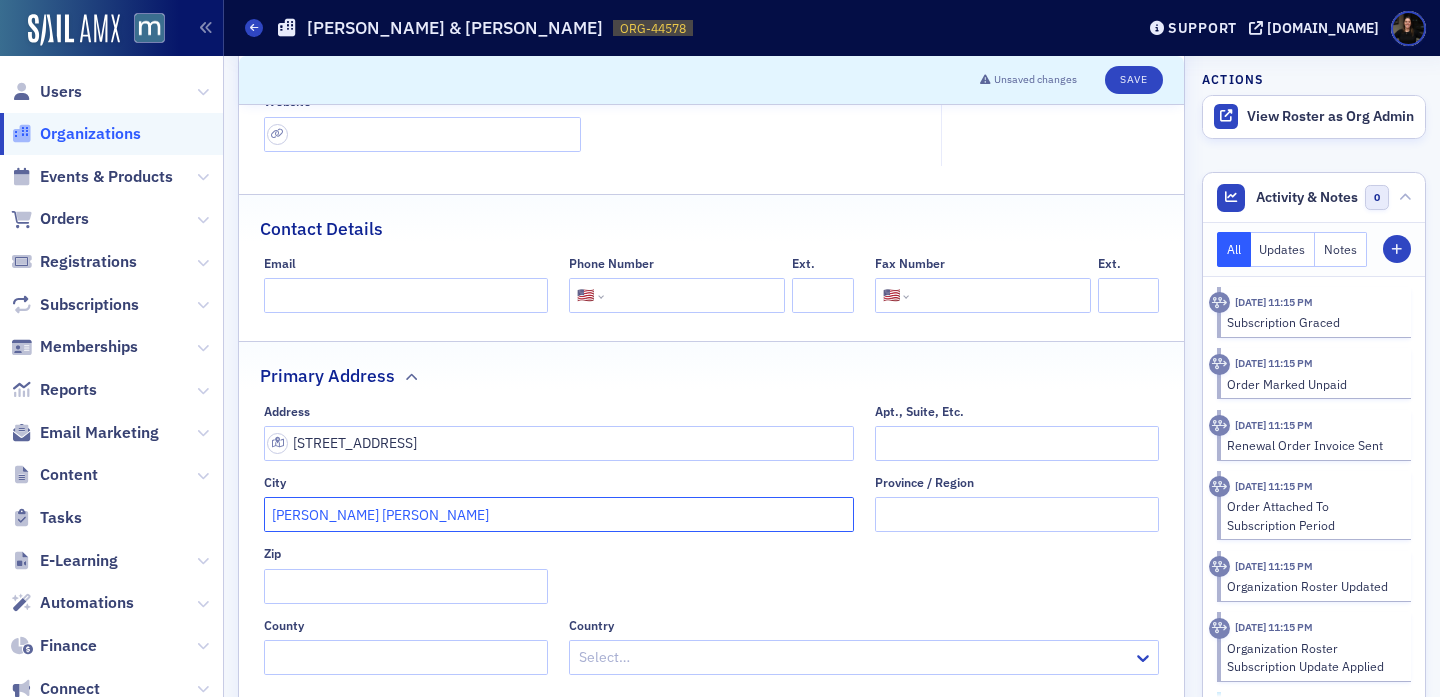type on "[PERSON_NAME] [PERSON_NAME]" 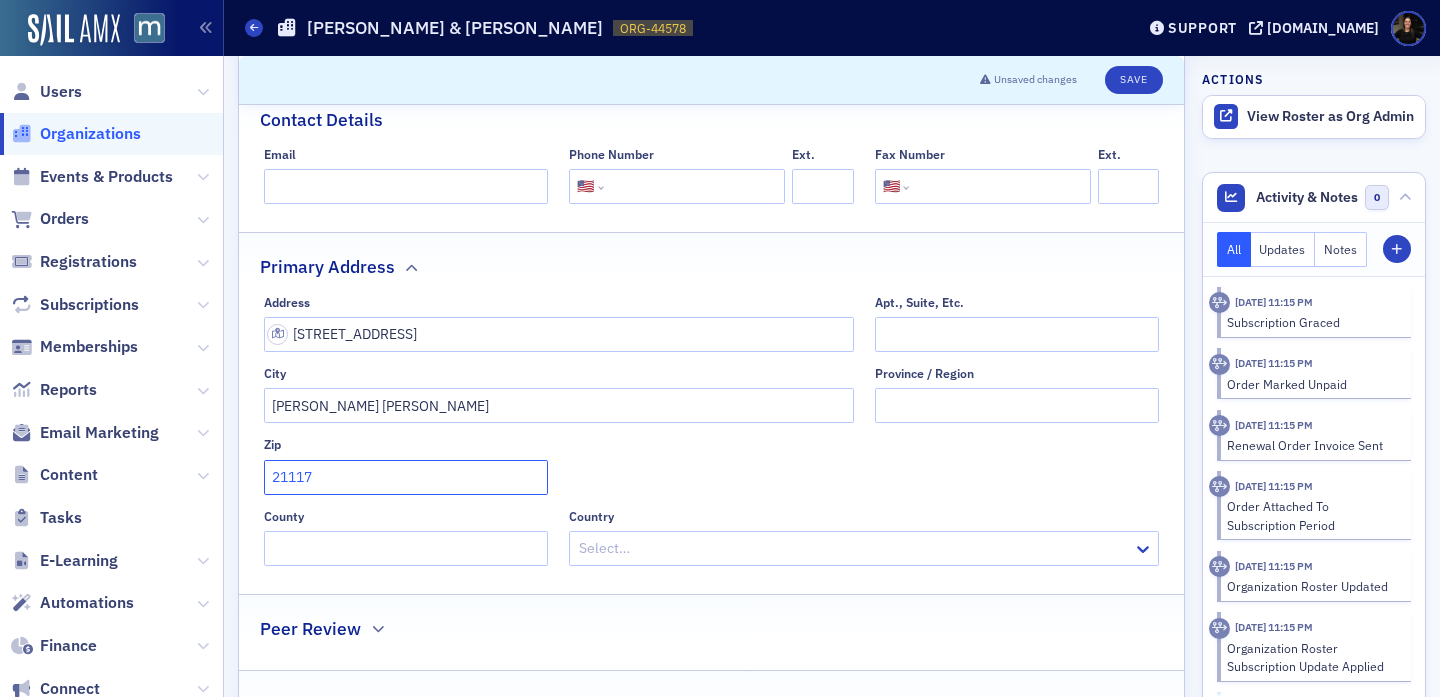 scroll, scrollTop: 498, scrollLeft: 0, axis: vertical 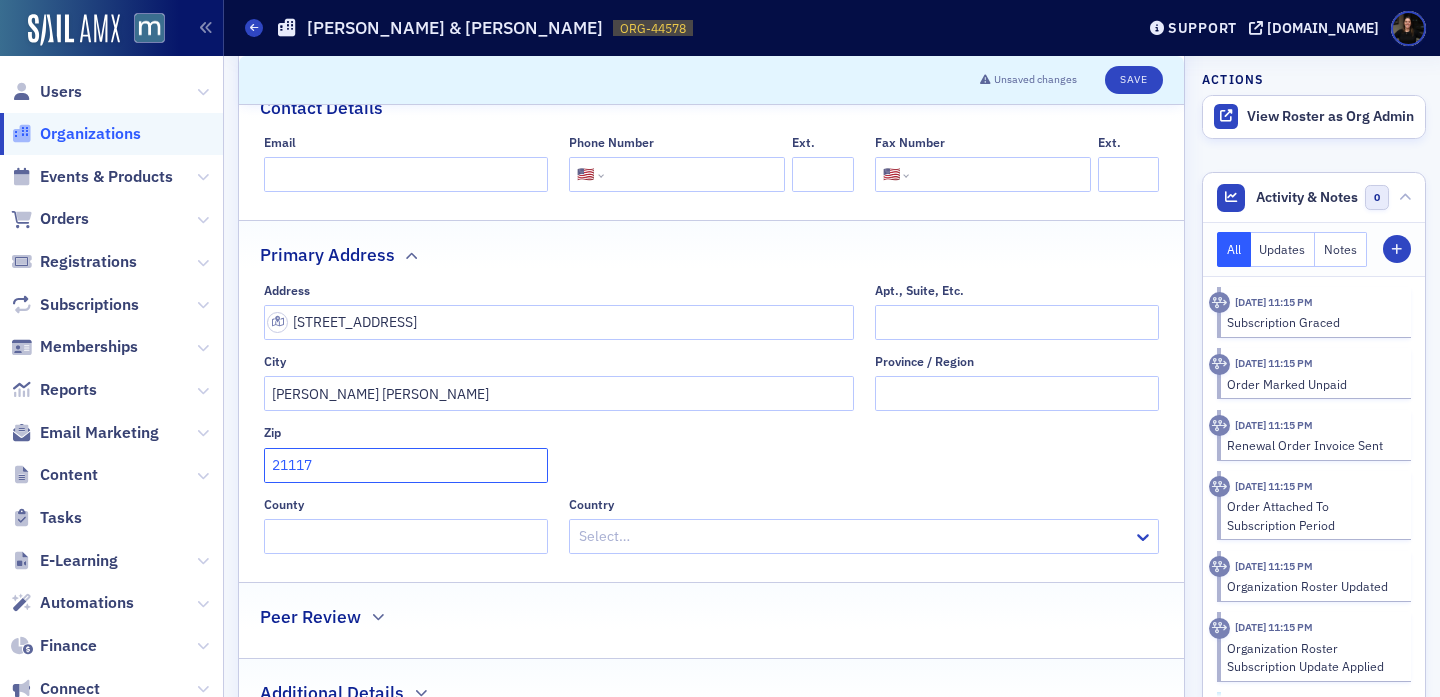 type on "21117" 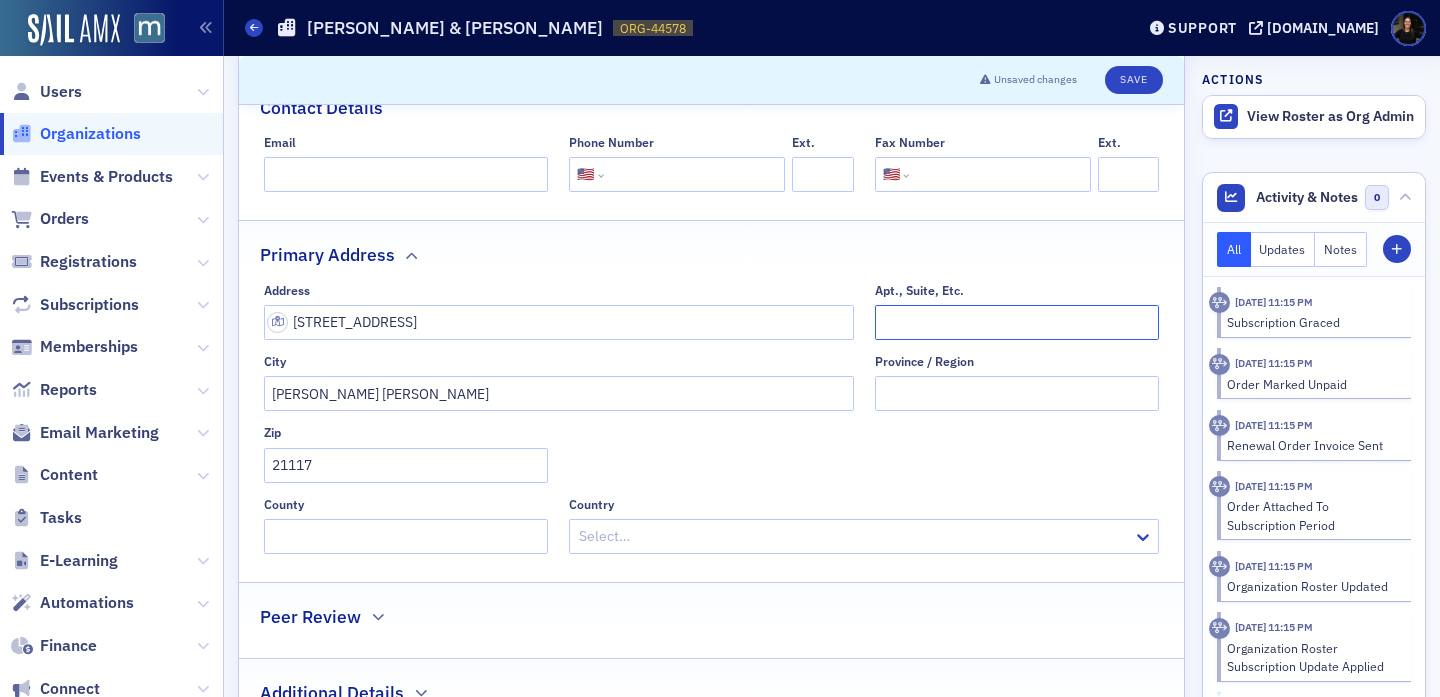click on "Apt., Suite, Etc." 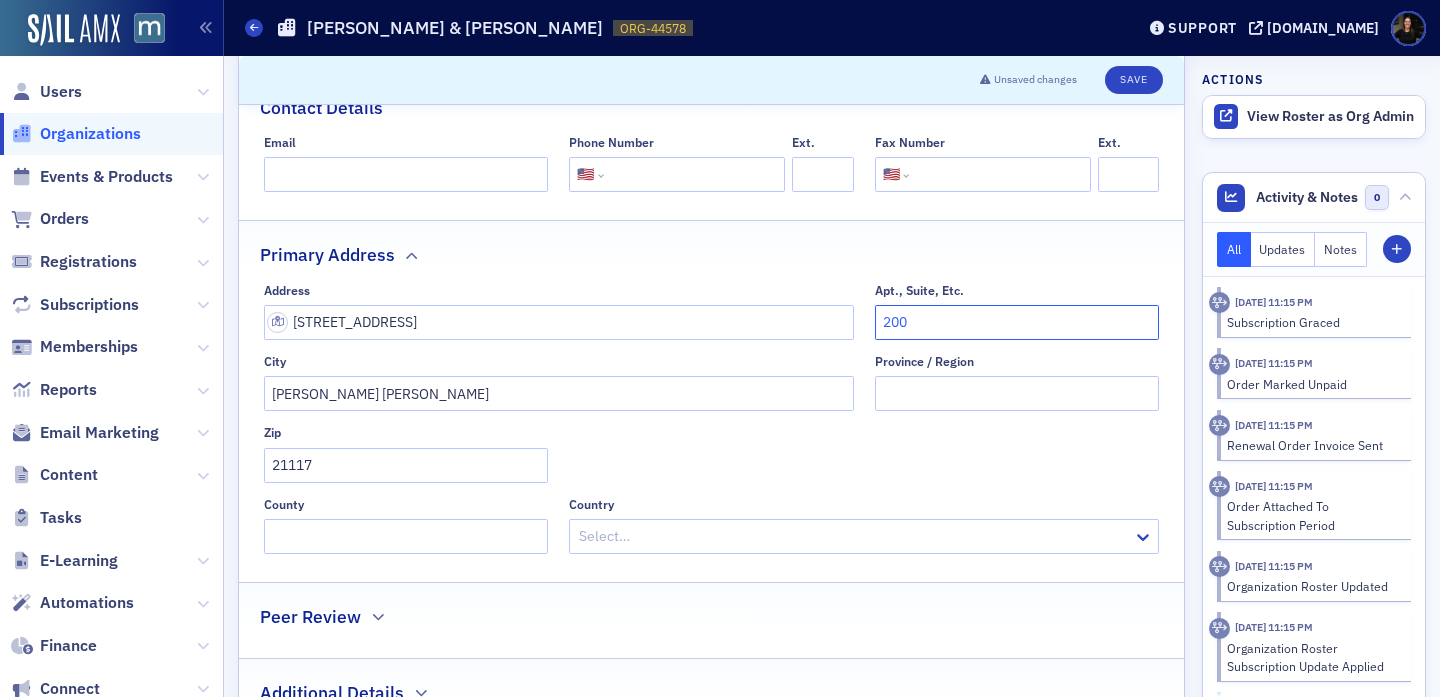 type on "200" 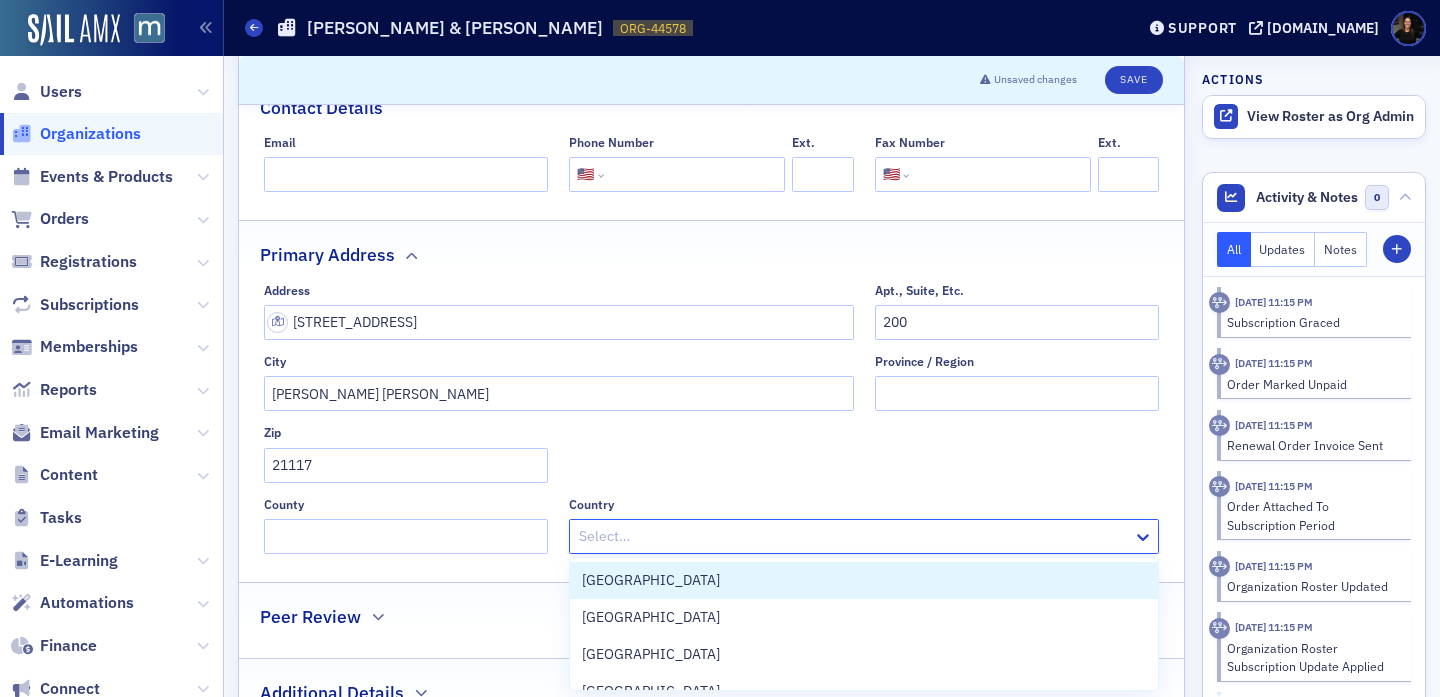 click on "Select…" 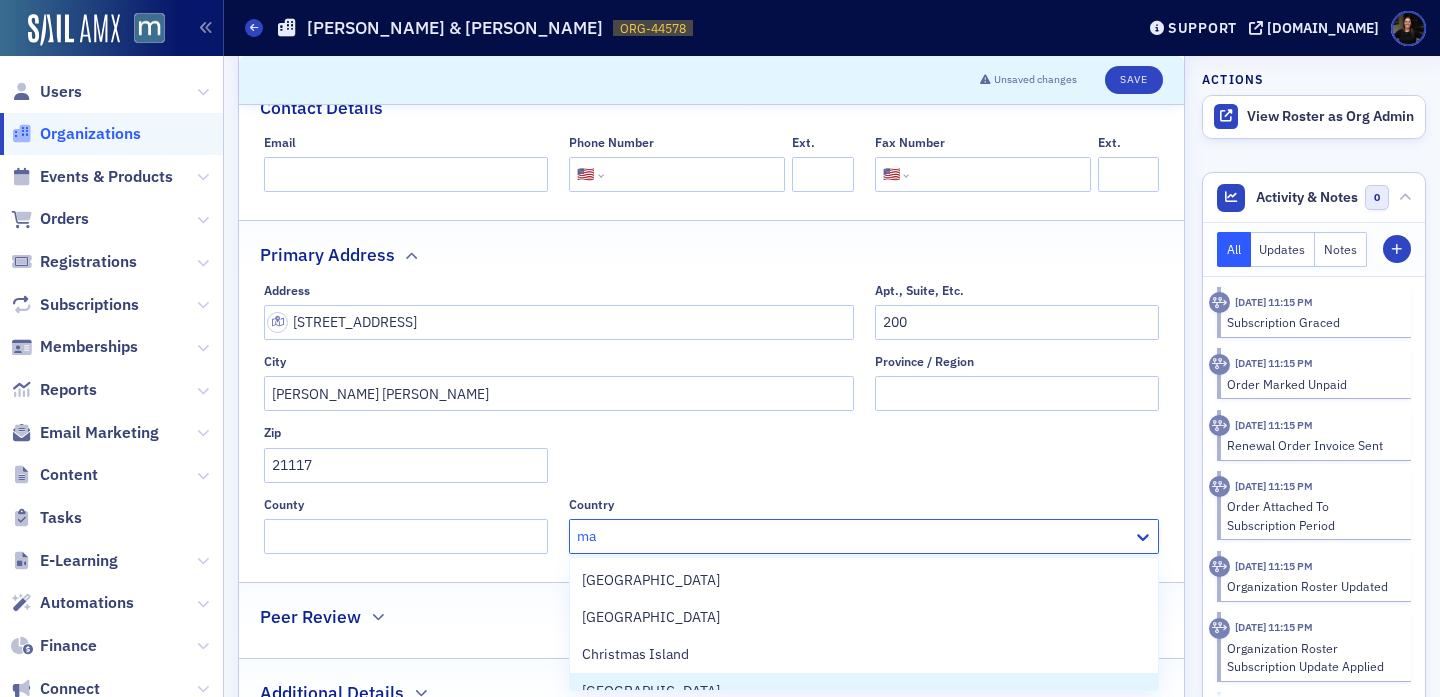type on "m" 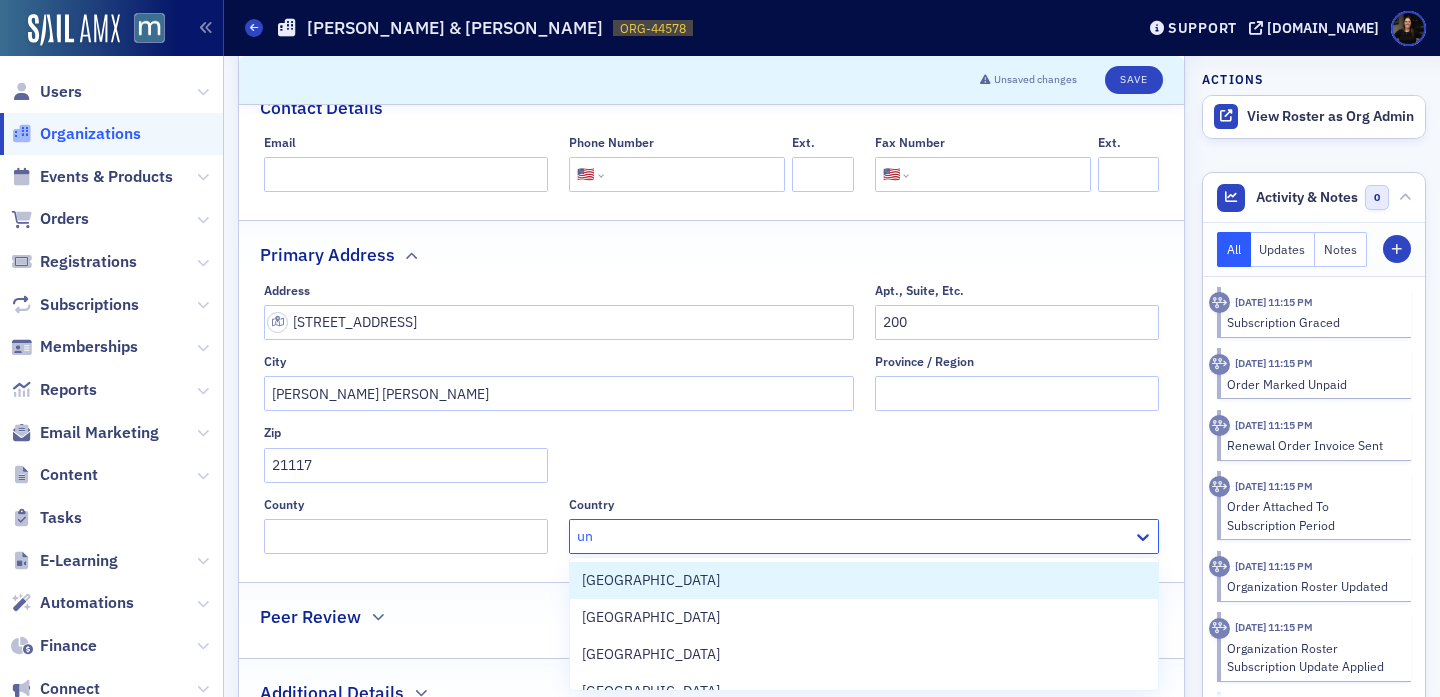 type on "uni" 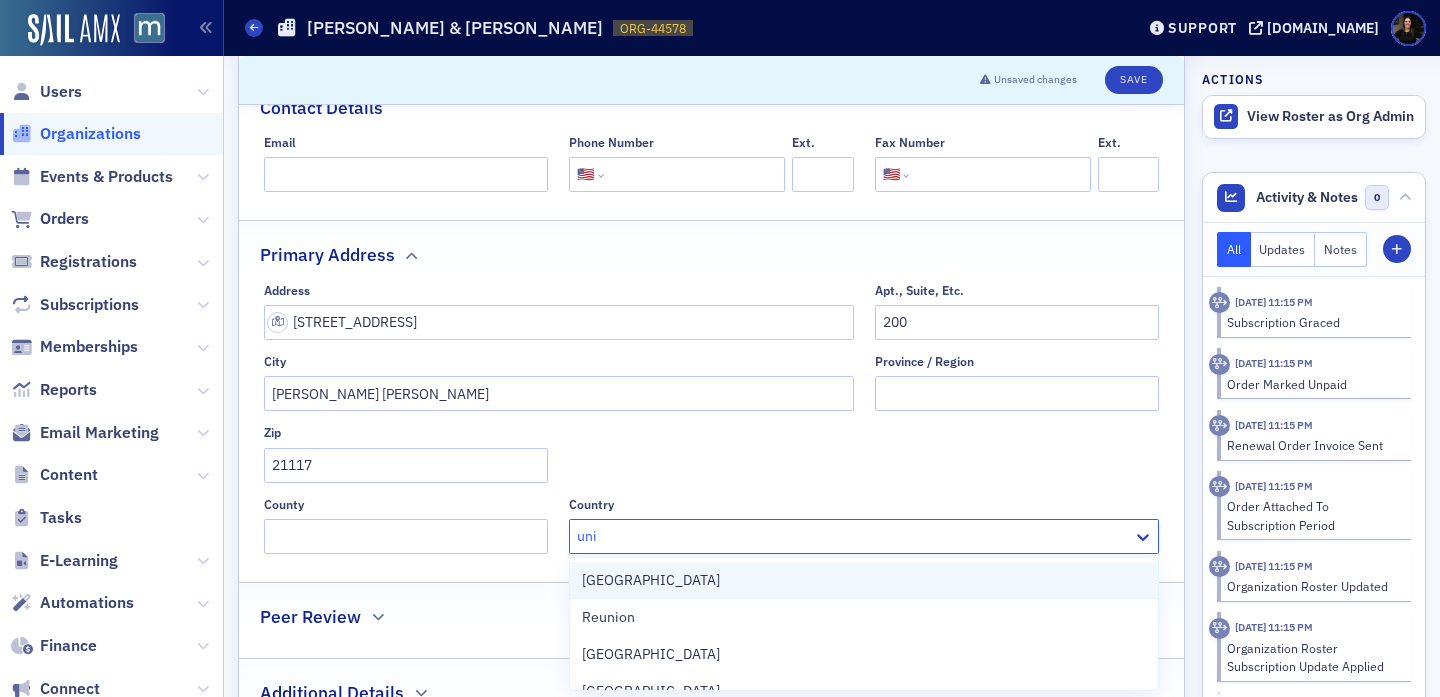 click on "[GEOGRAPHIC_DATA]" at bounding box center (864, 580) 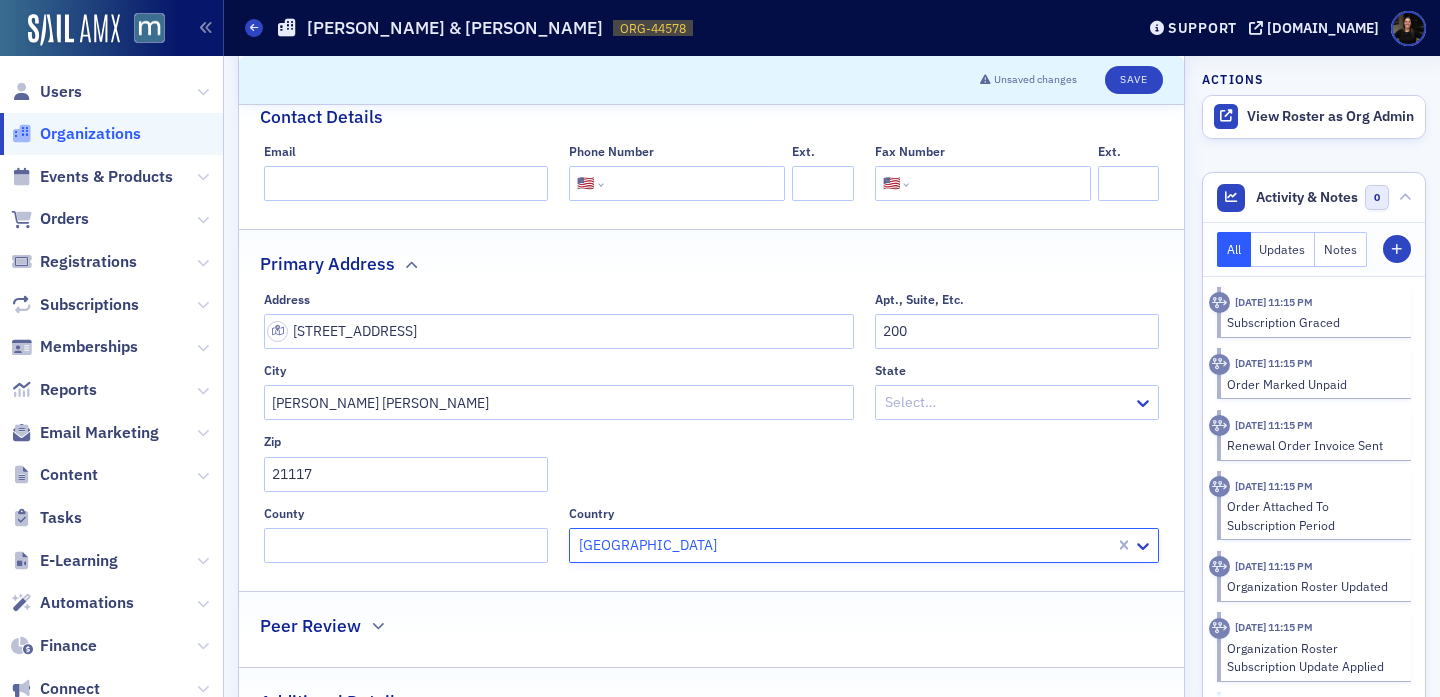 scroll, scrollTop: 485, scrollLeft: 0, axis: vertical 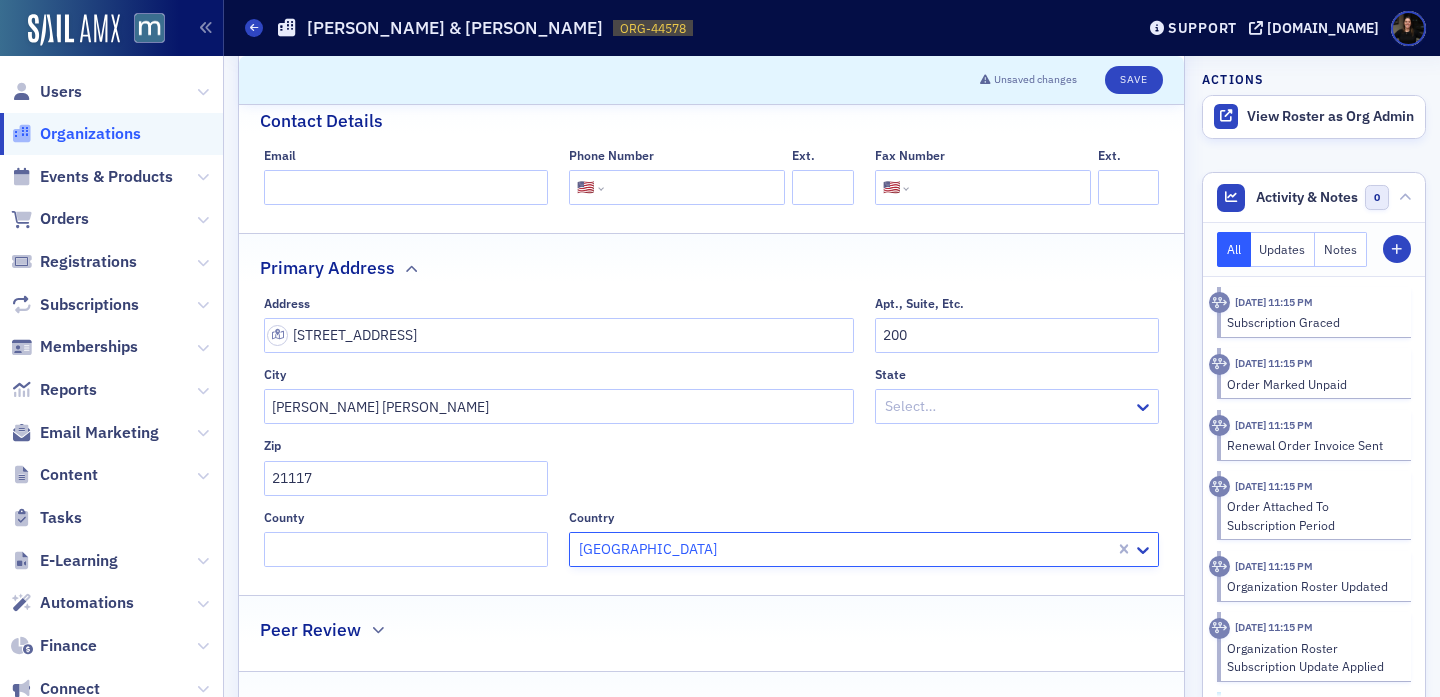 click 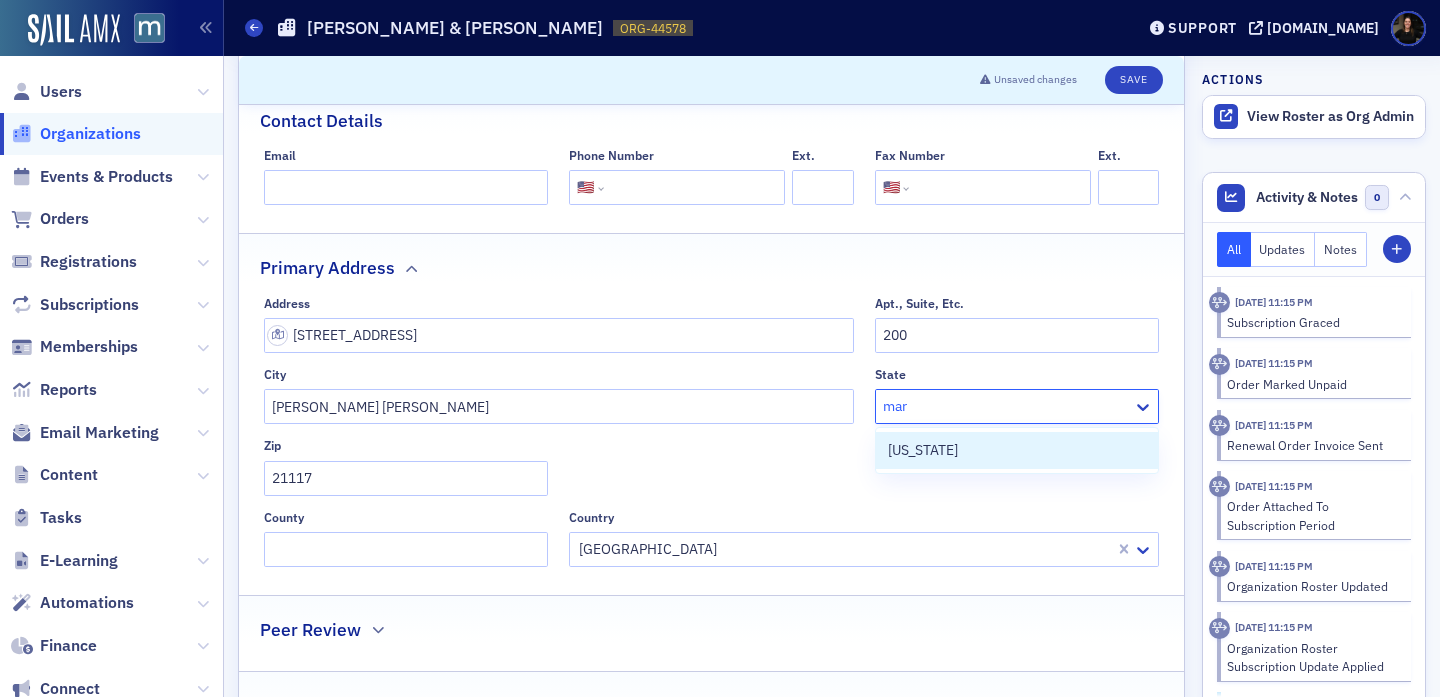 type on "[PERSON_NAME]" 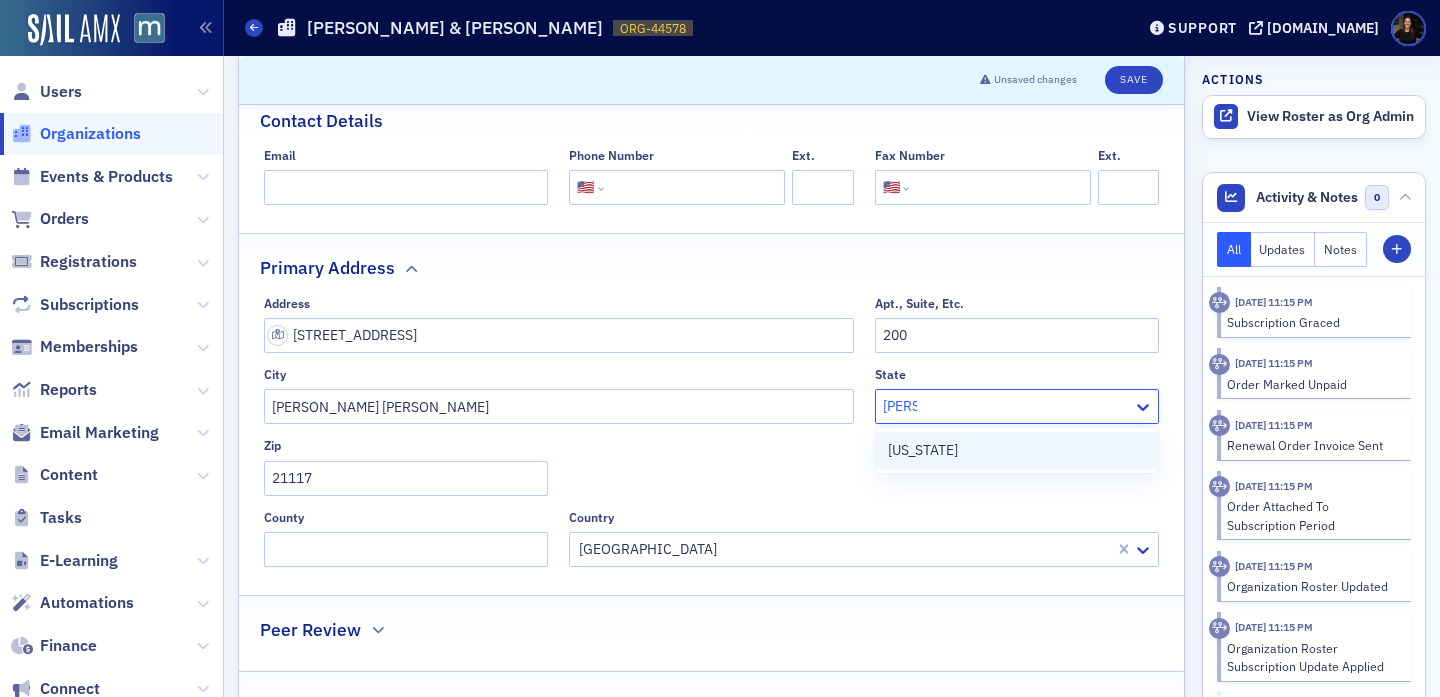 click on "[US_STATE]" at bounding box center (923, 450) 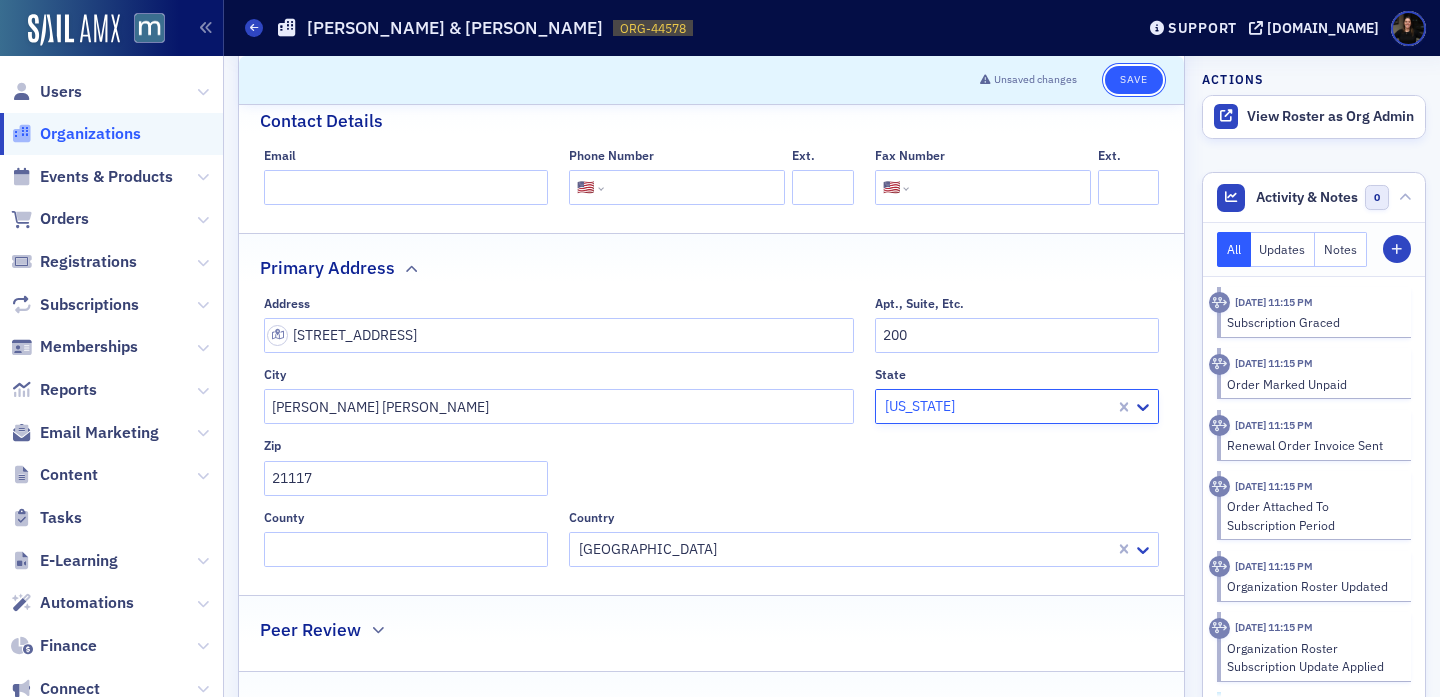 click on "Save" 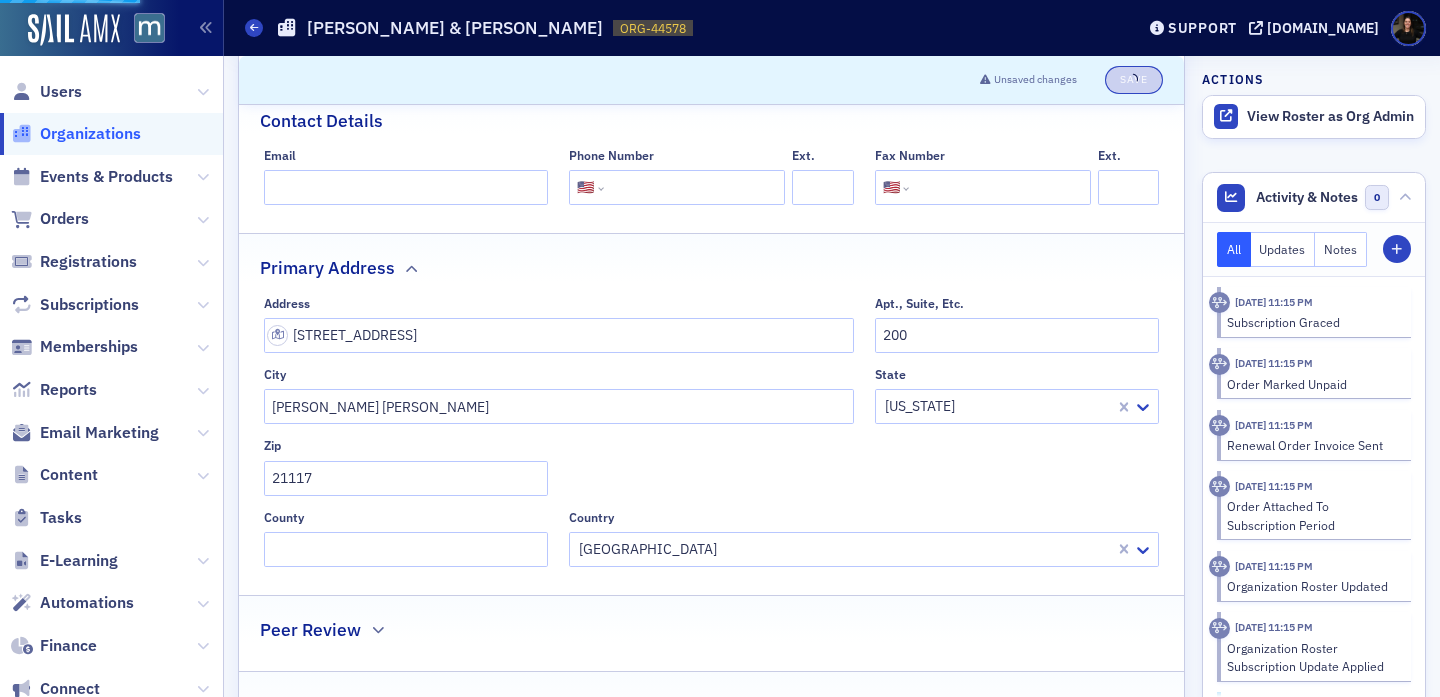select on "US" 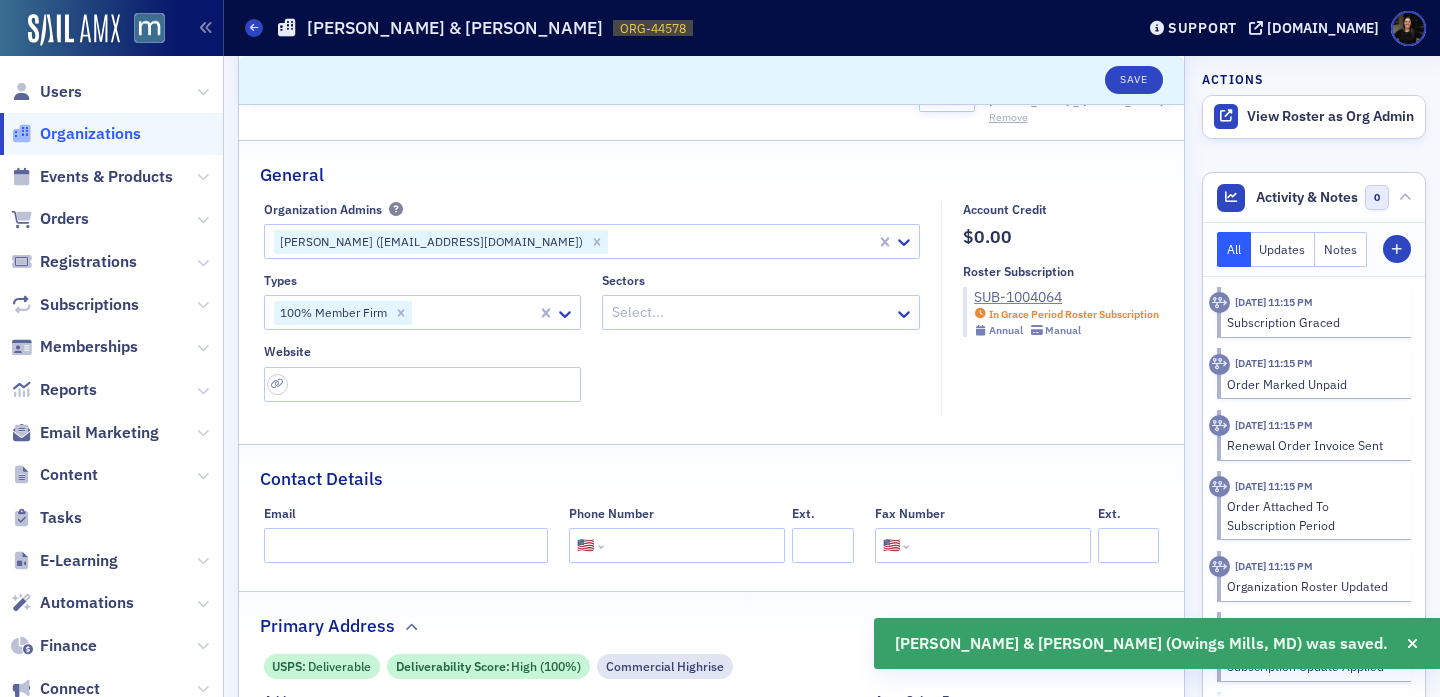 scroll, scrollTop: 0, scrollLeft: 0, axis: both 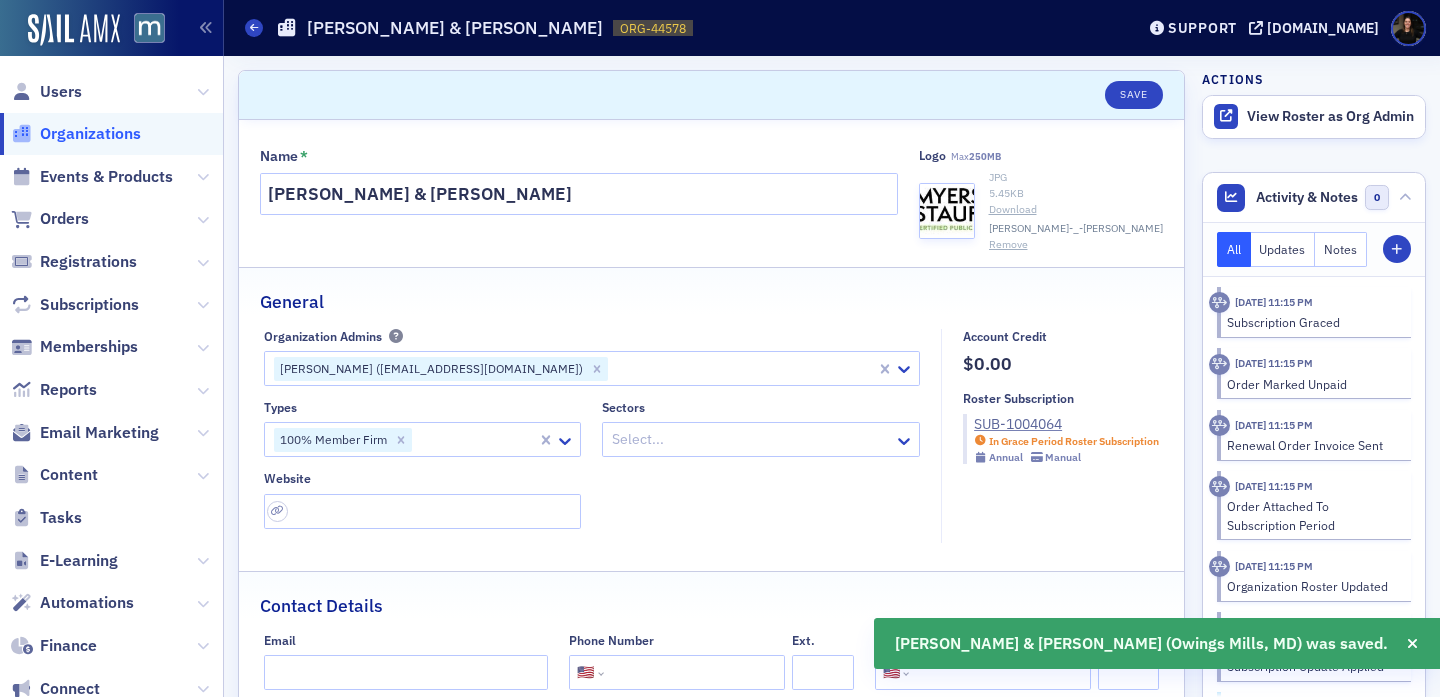 click on "Roster Subscription SUB-1004064 In Grace Period Roster Subscription Annual   Manual" 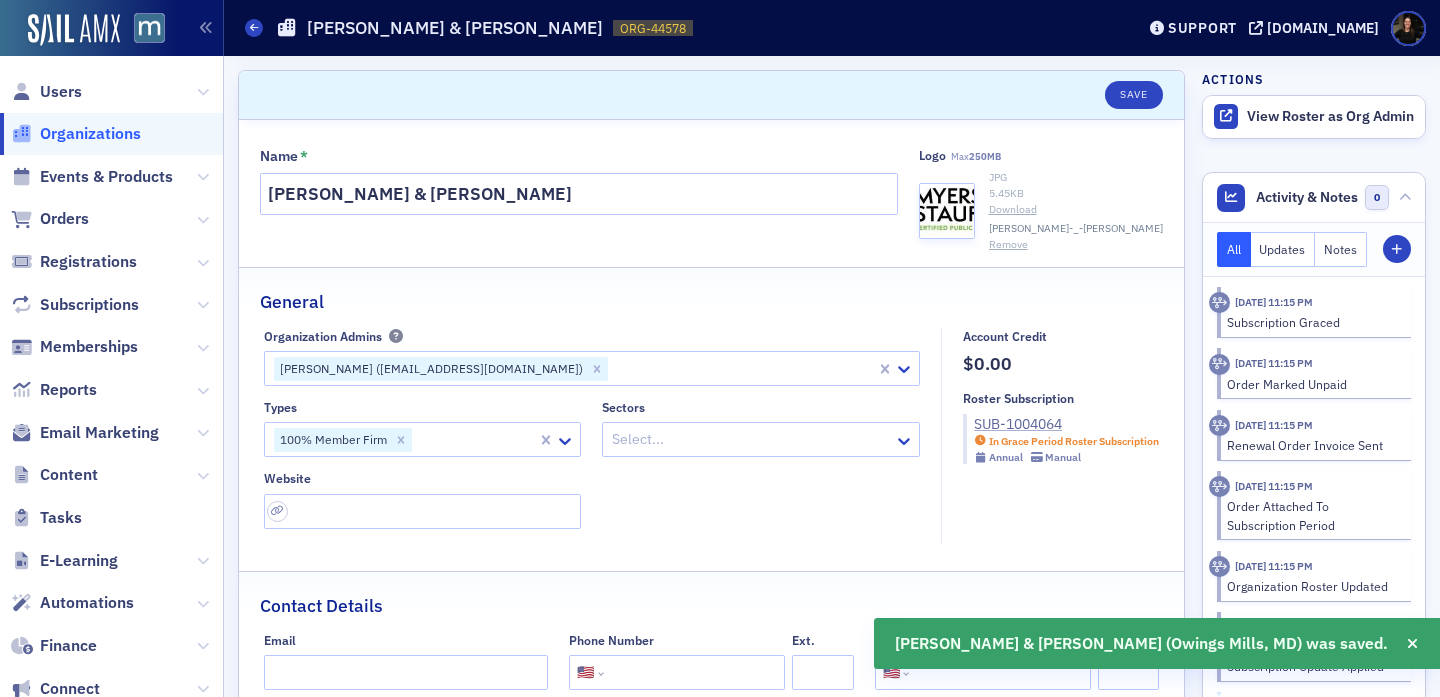 click on "SUB-1004064" 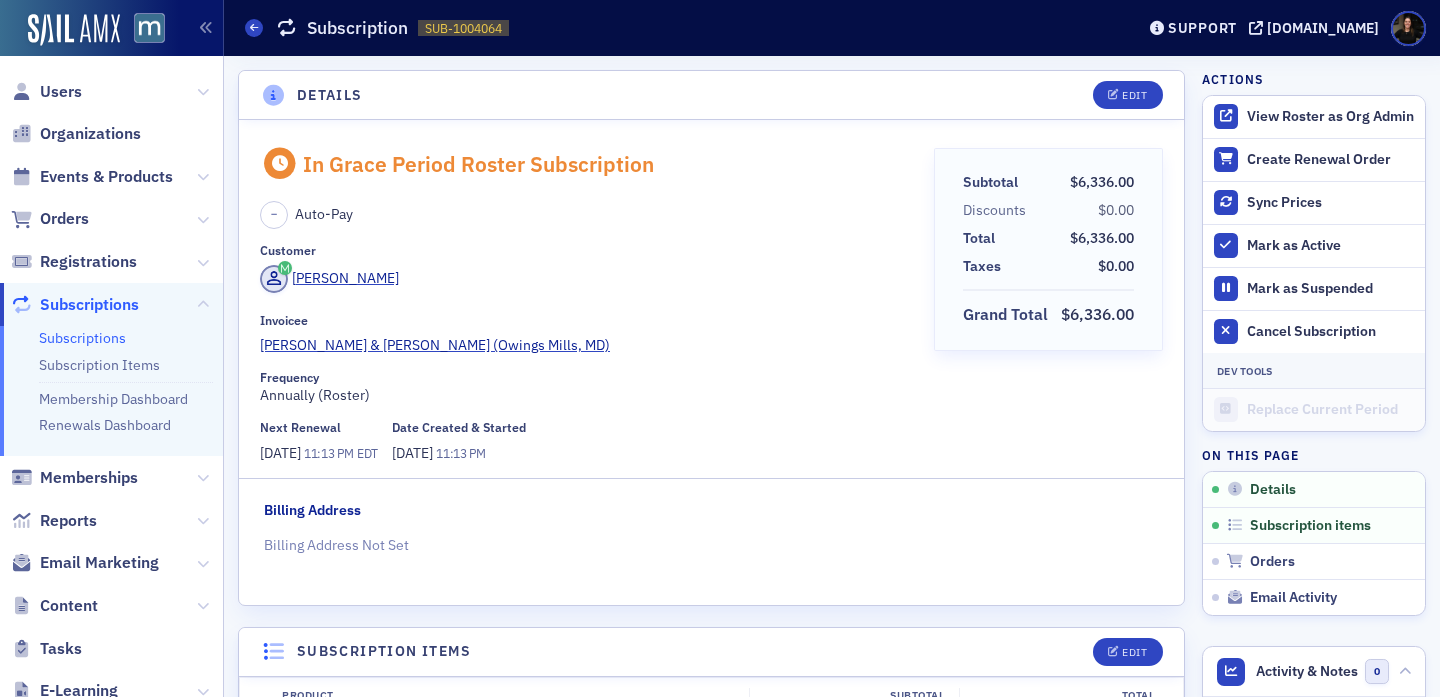 scroll, scrollTop: 0, scrollLeft: 0, axis: both 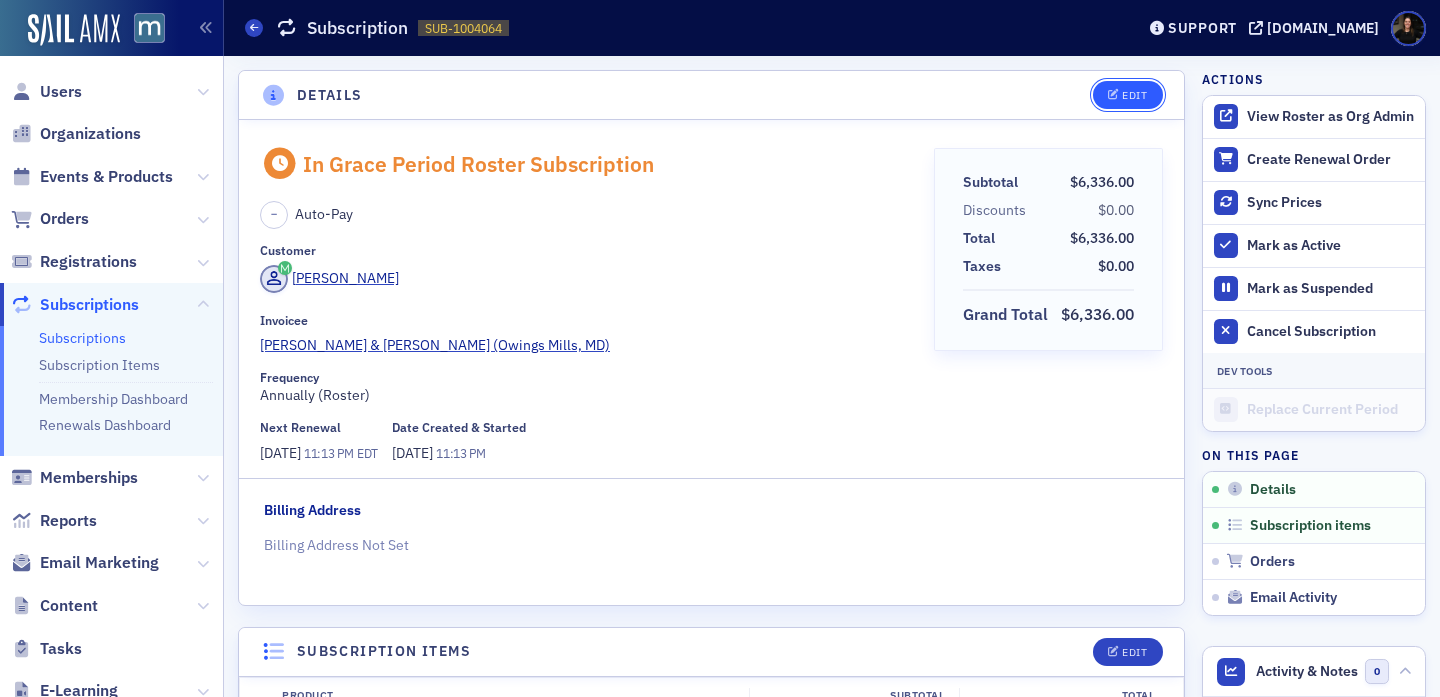 click on "Edit" 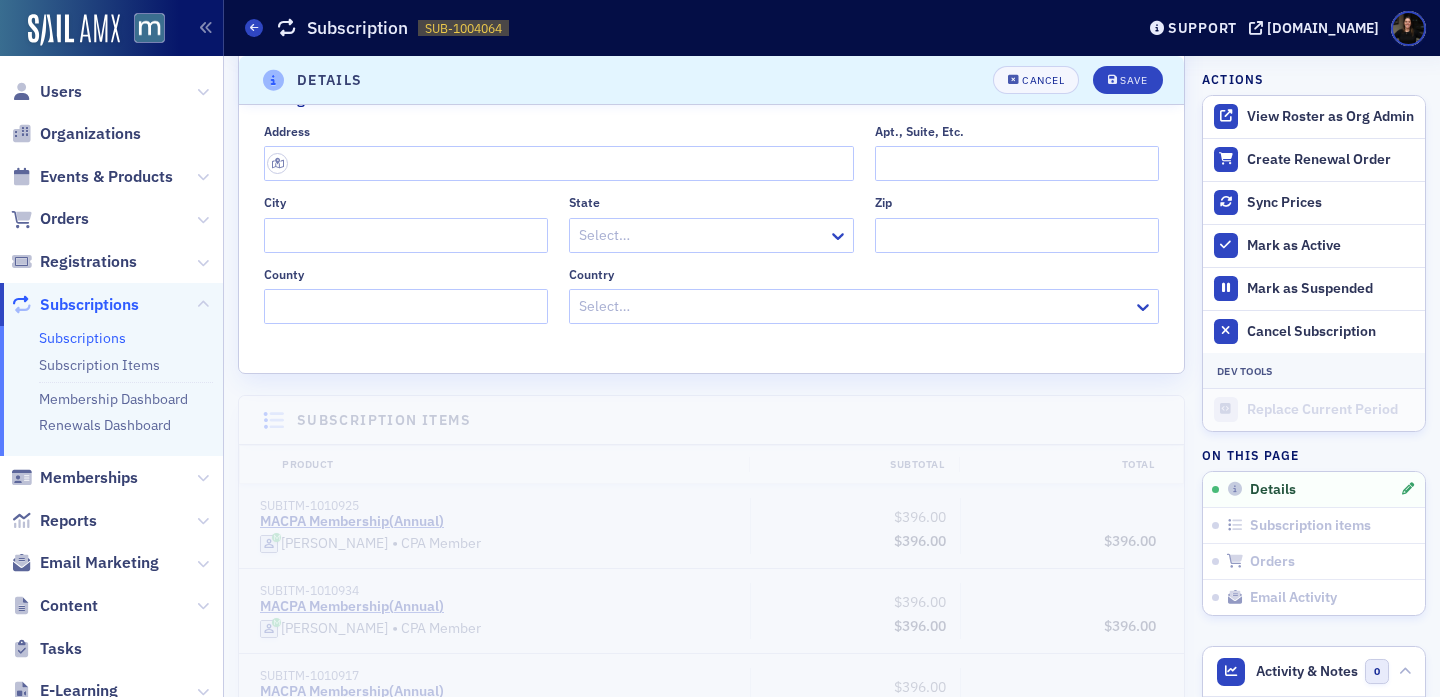 scroll, scrollTop: 209, scrollLeft: 0, axis: vertical 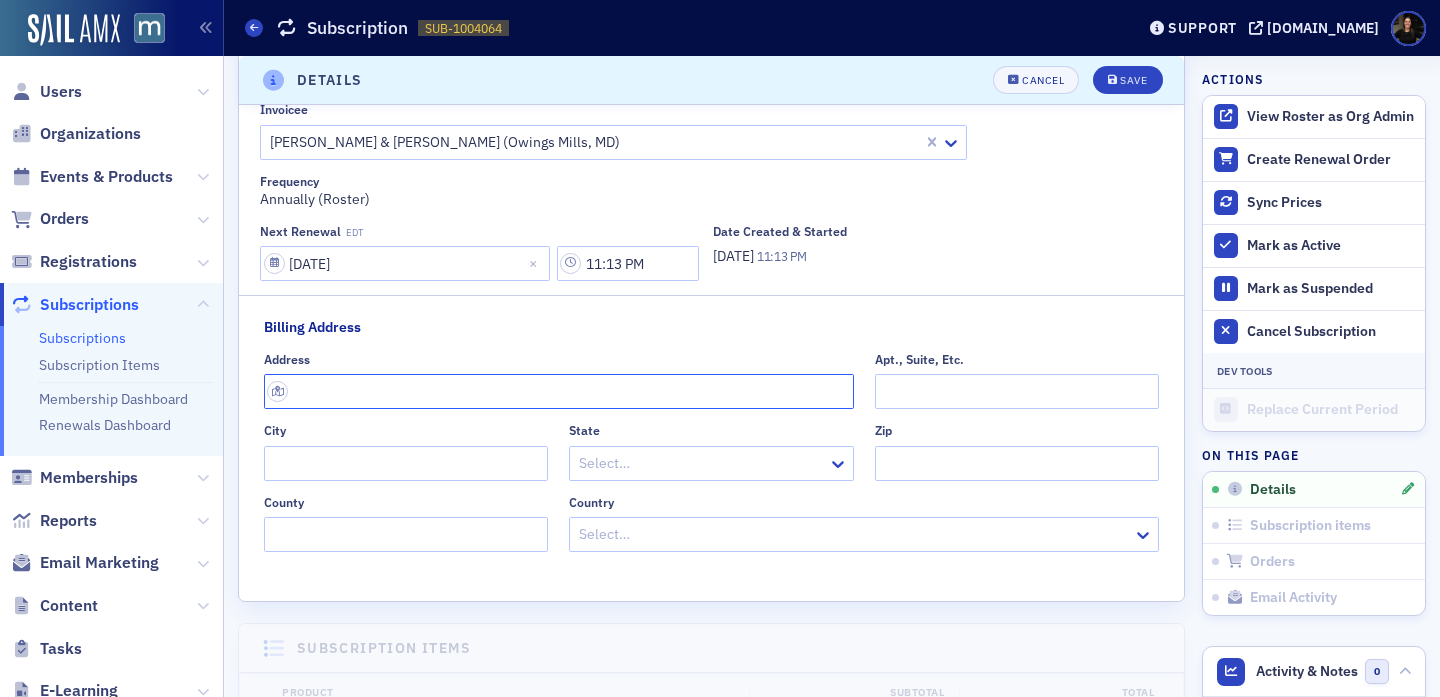 click 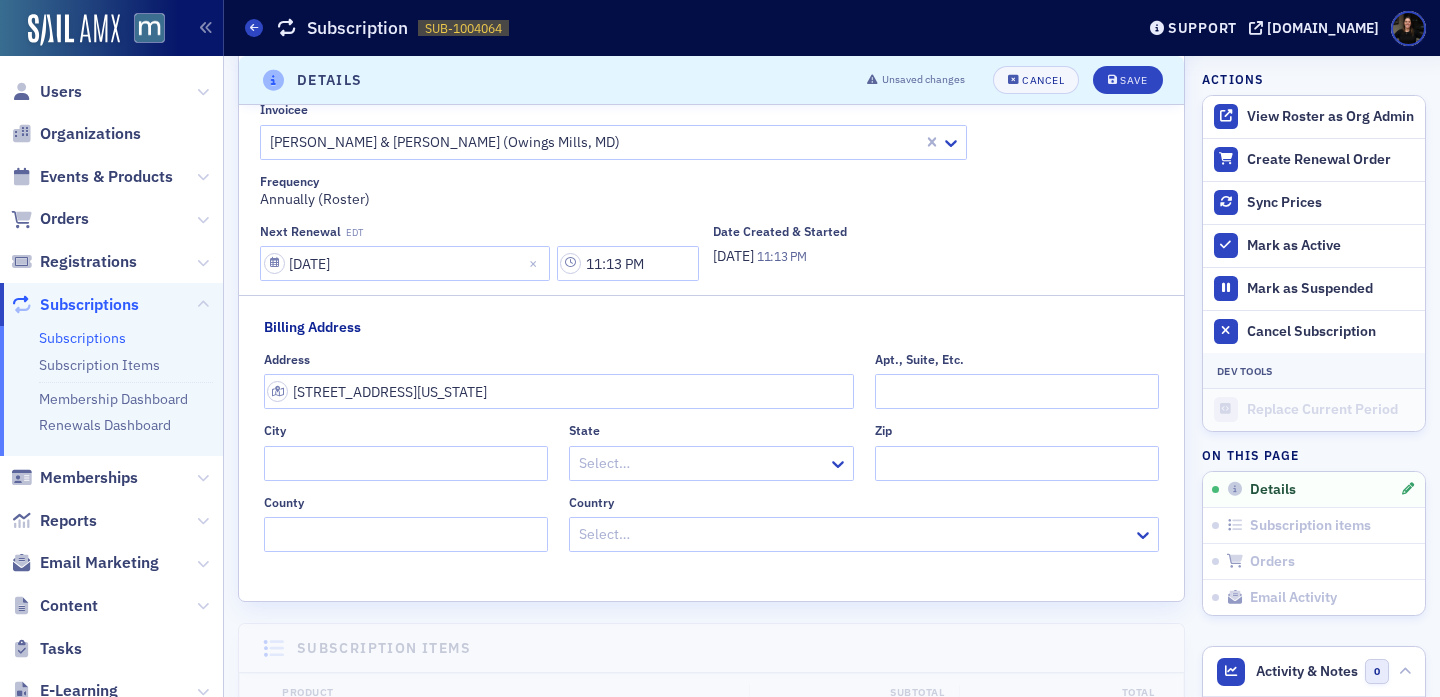 type on "10200 Grand Central Ave suite 200" 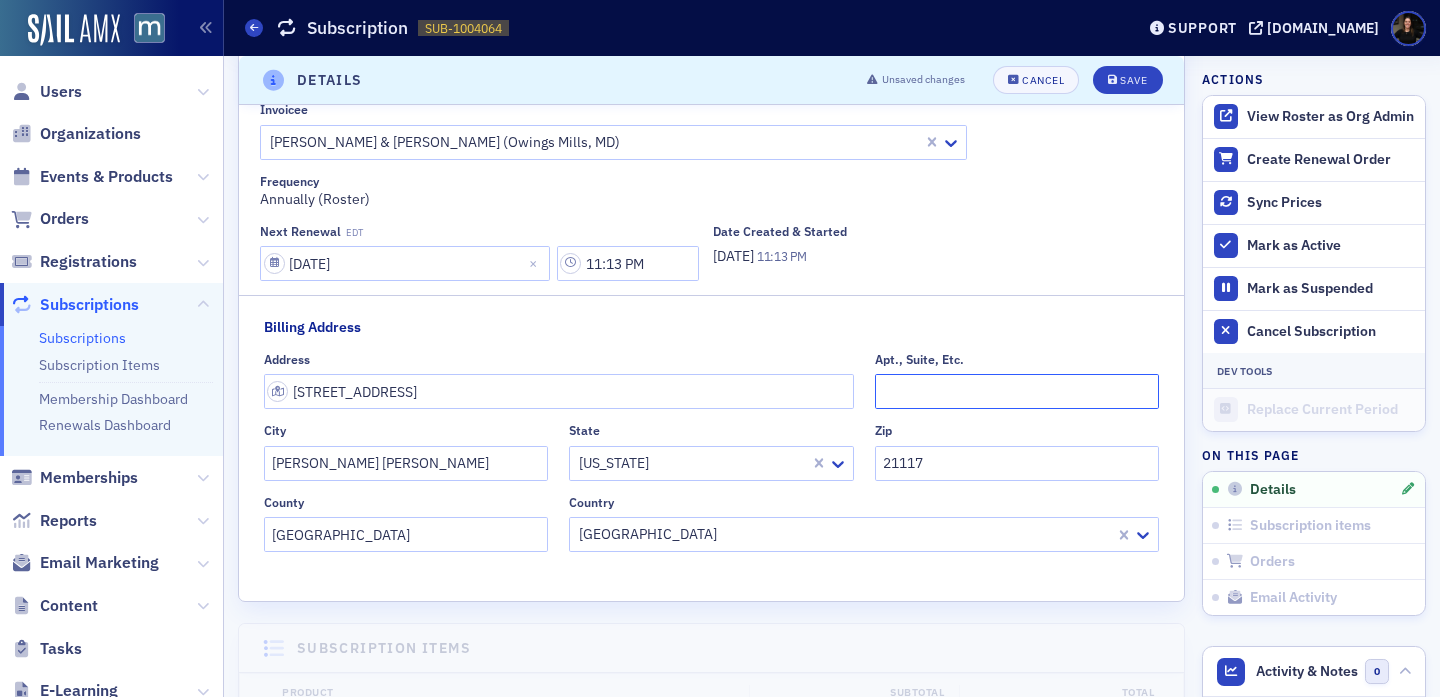 click on "Apt., Suite, Etc." 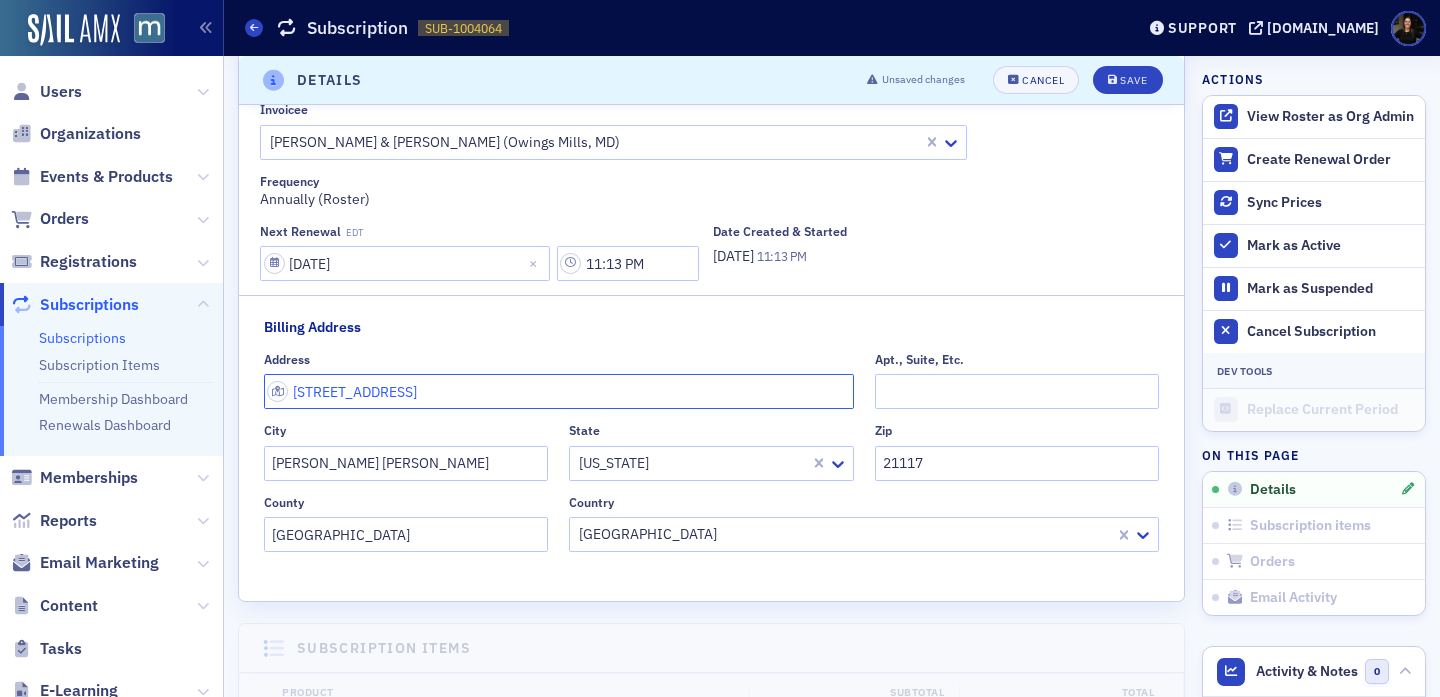 drag, startPoint x: 452, startPoint y: 394, endPoint x: 618, endPoint y: 391, distance: 166.0271 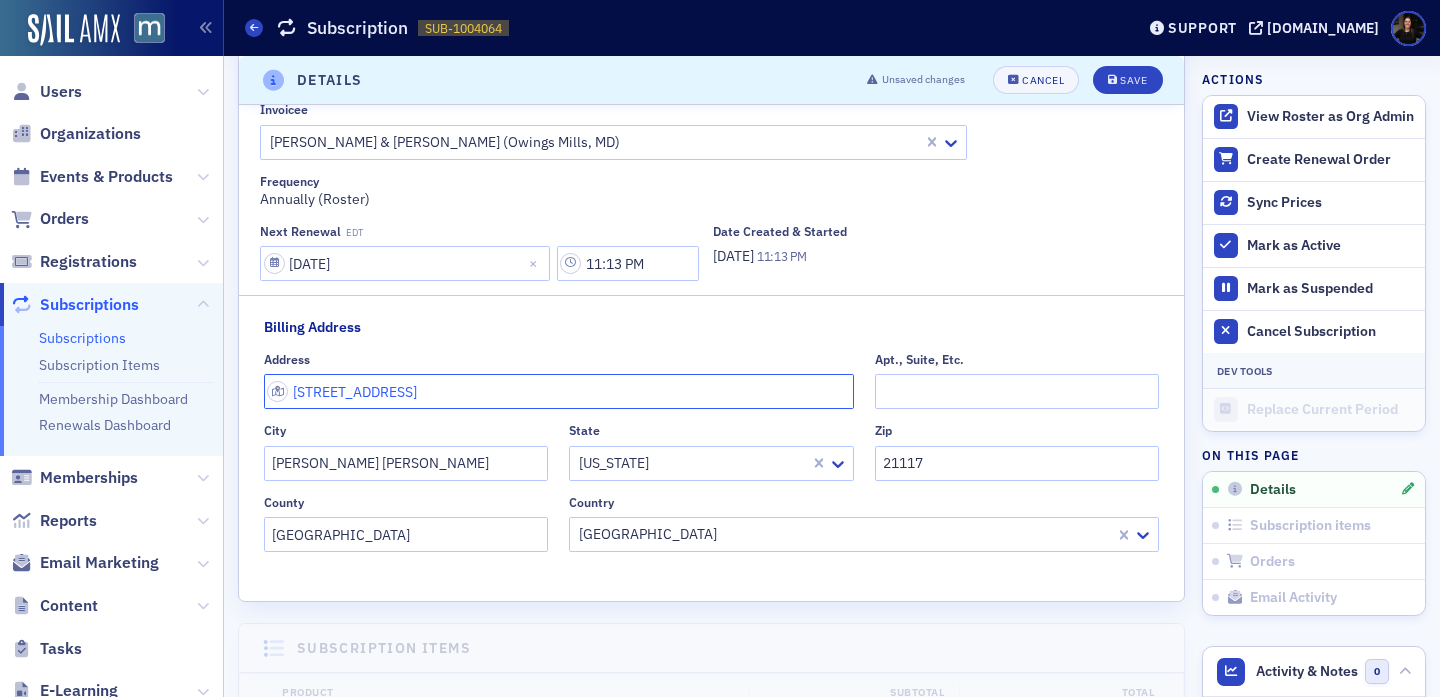 click on "10200 Grand Central Ave" 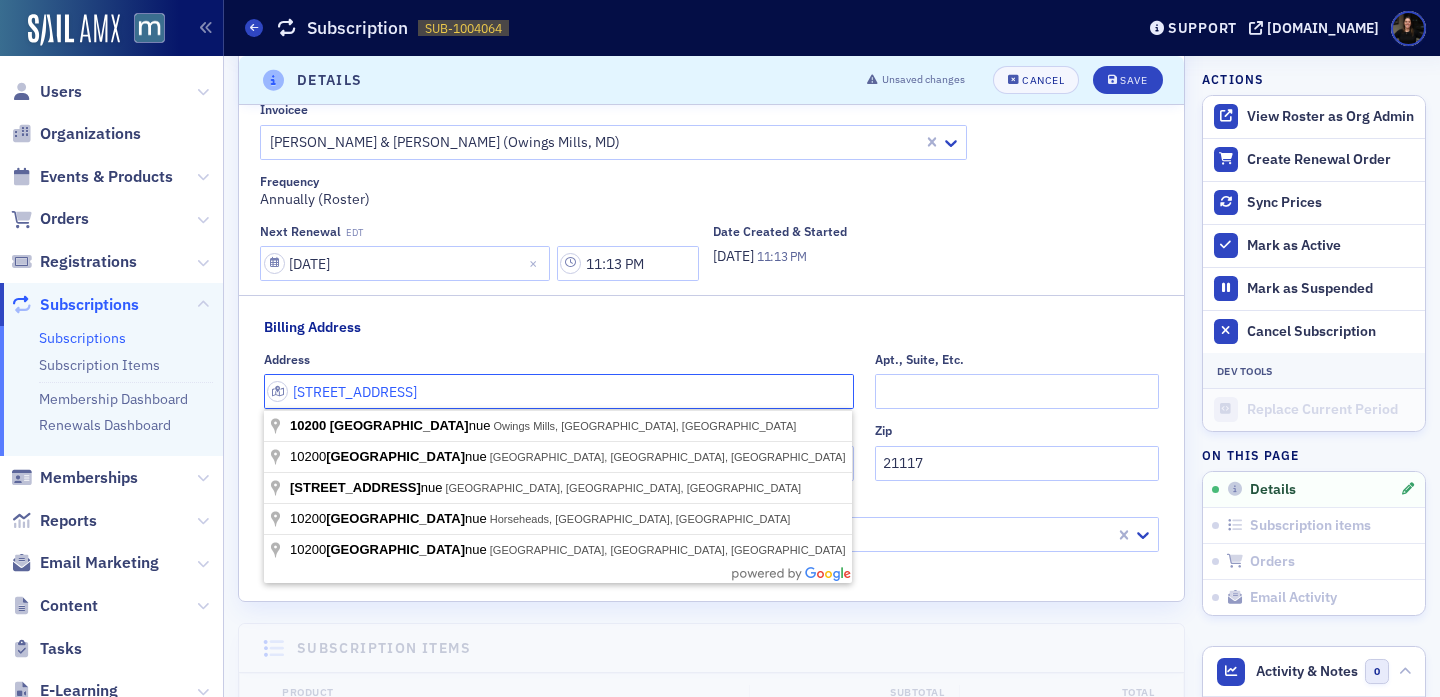type on "10200 Grand Central Ave" 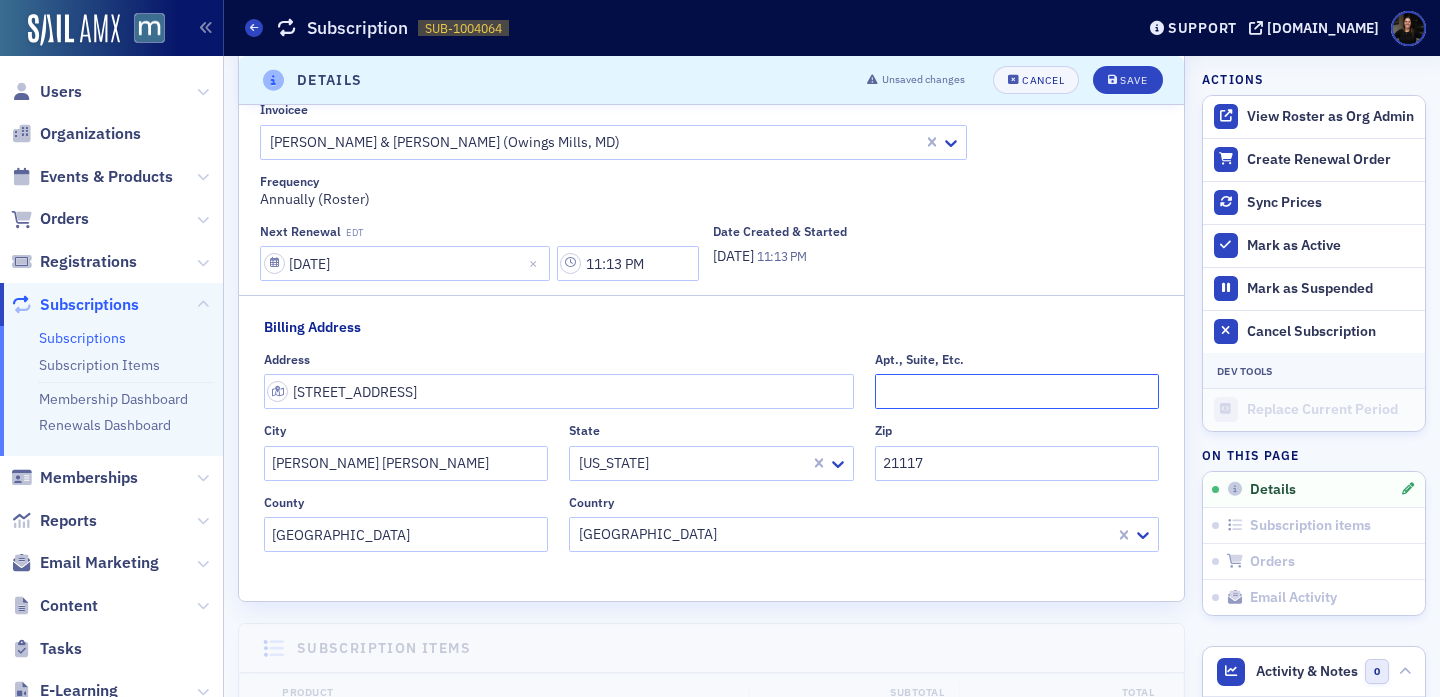 click on "Apt., Suite, Etc." 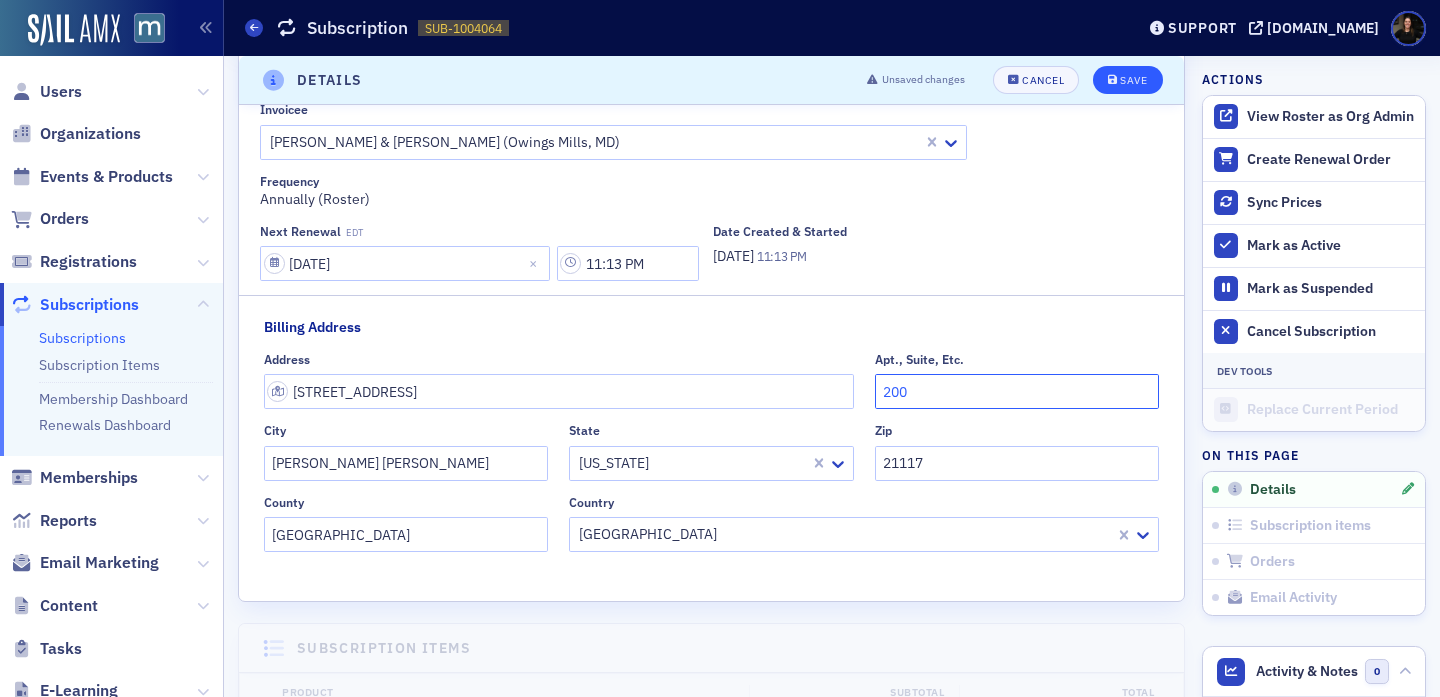 type on "200" 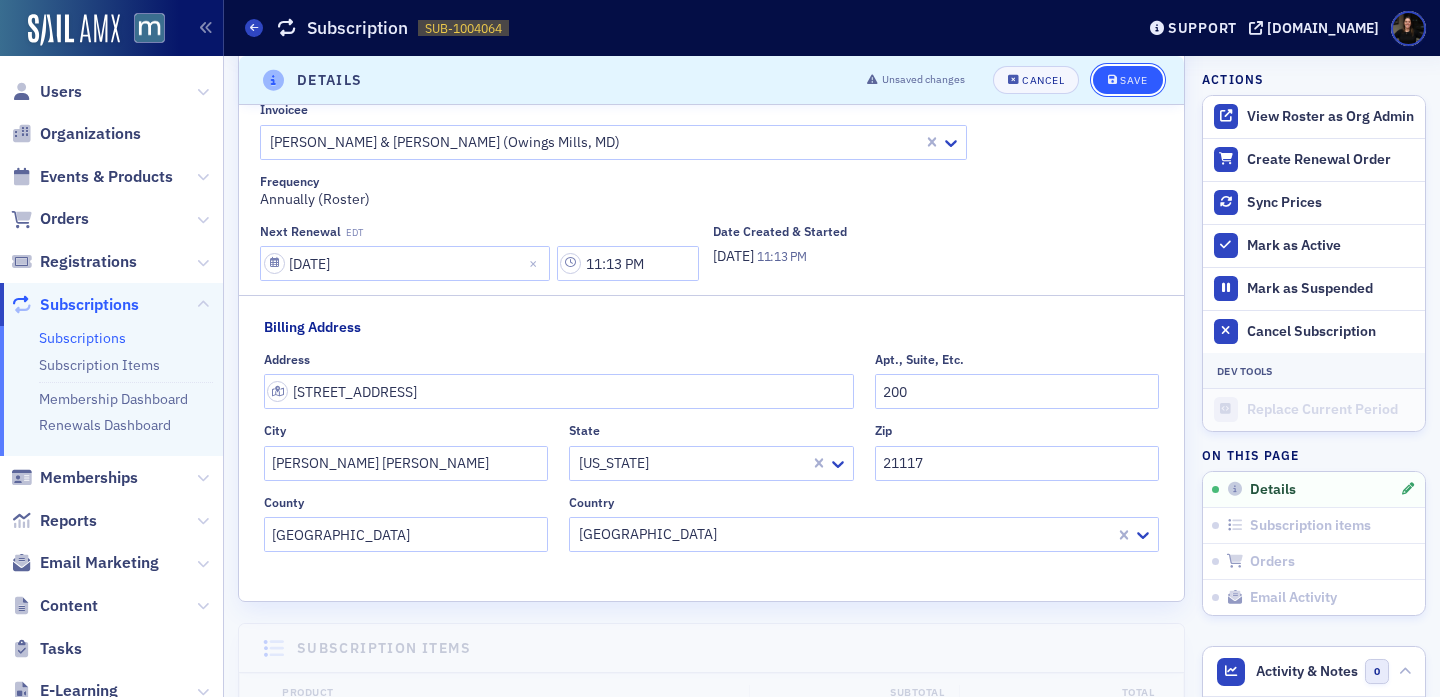 click on "Save" 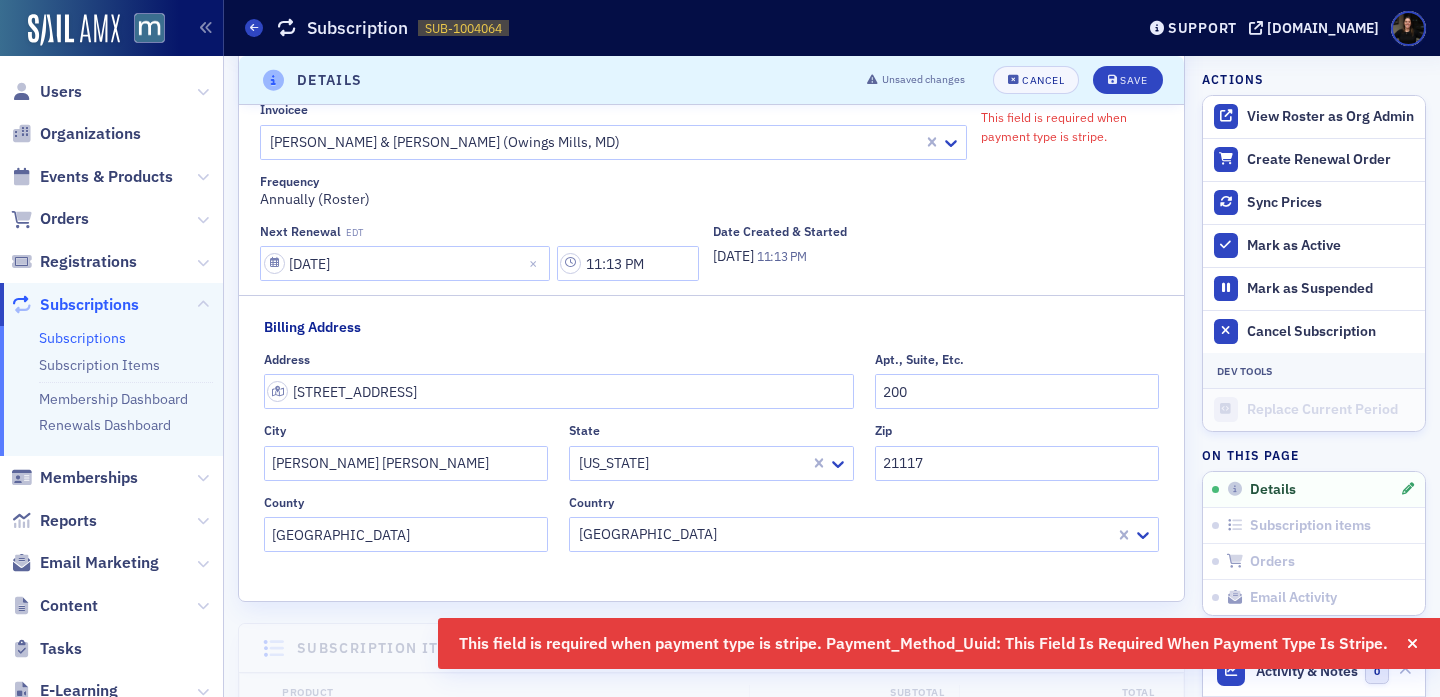 scroll, scrollTop: 0, scrollLeft: 0, axis: both 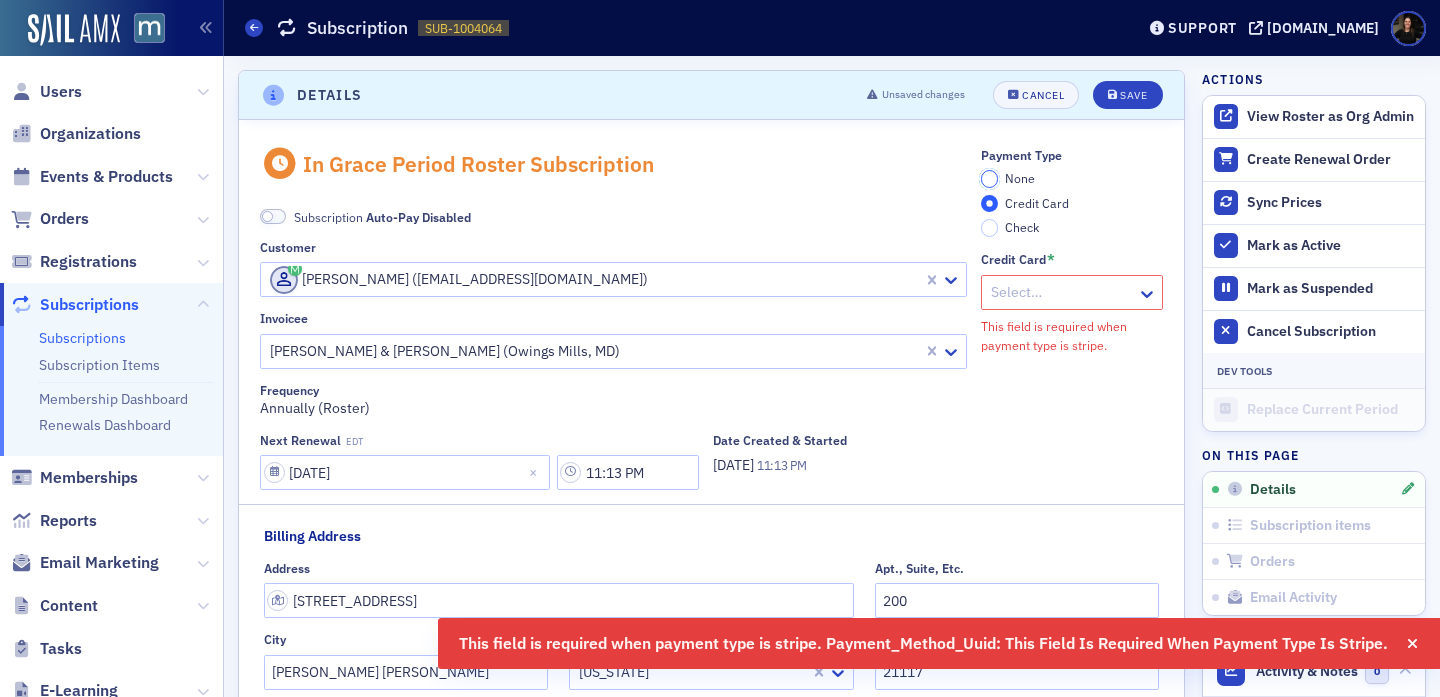 click on "None" 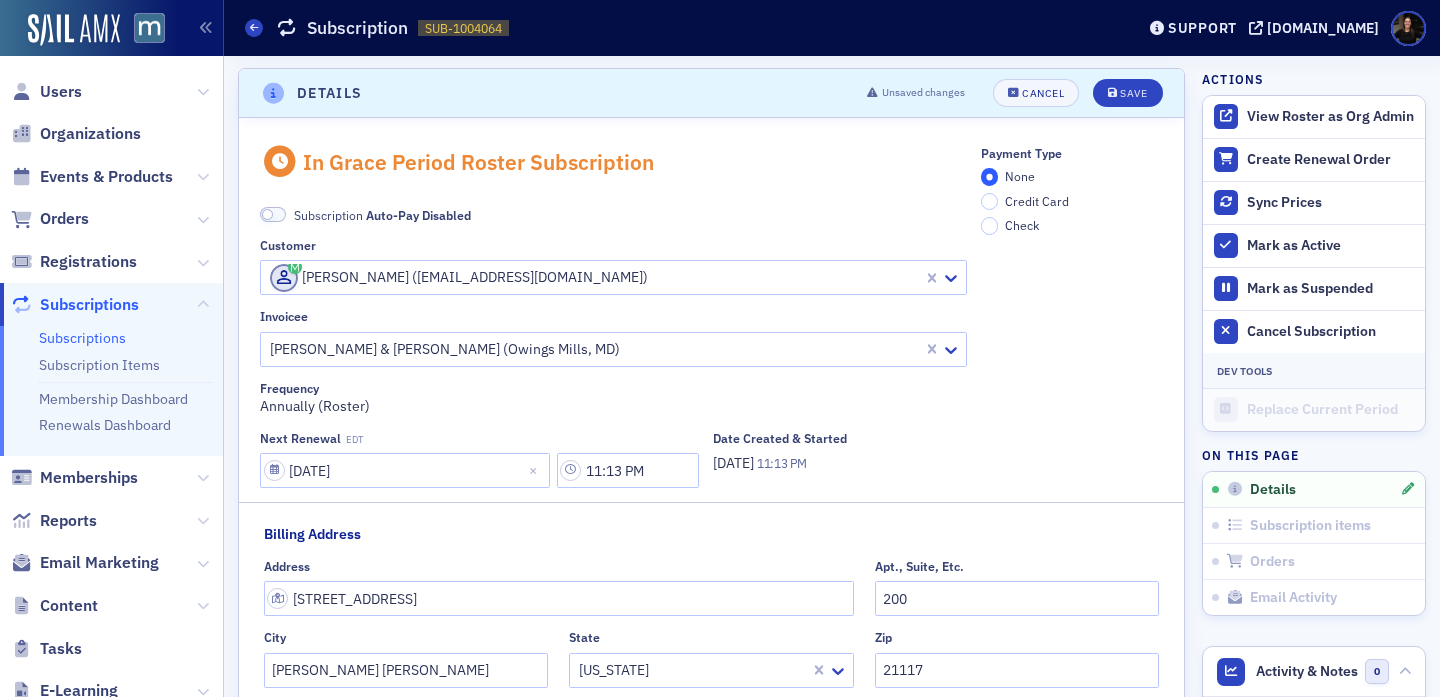 scroll, scrollTop: 0, scrollLeft: 0, axis: both 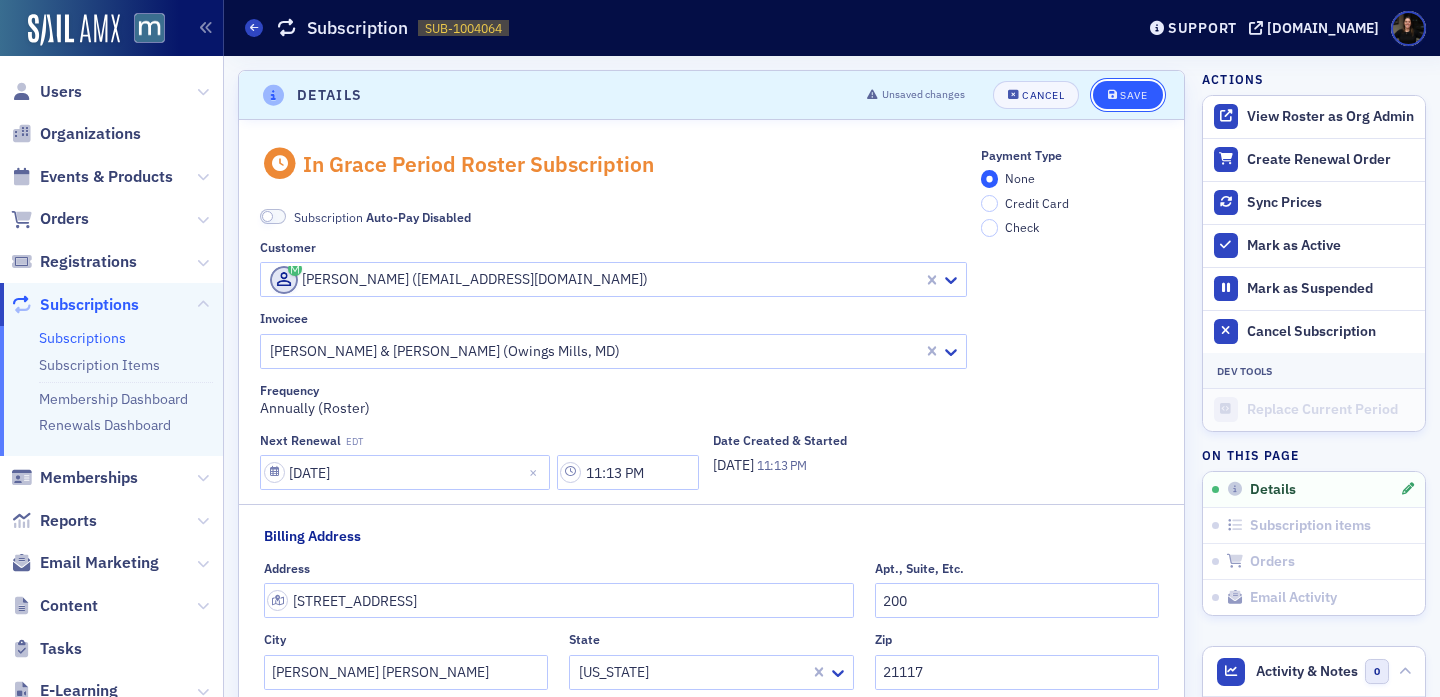 click on "Save" 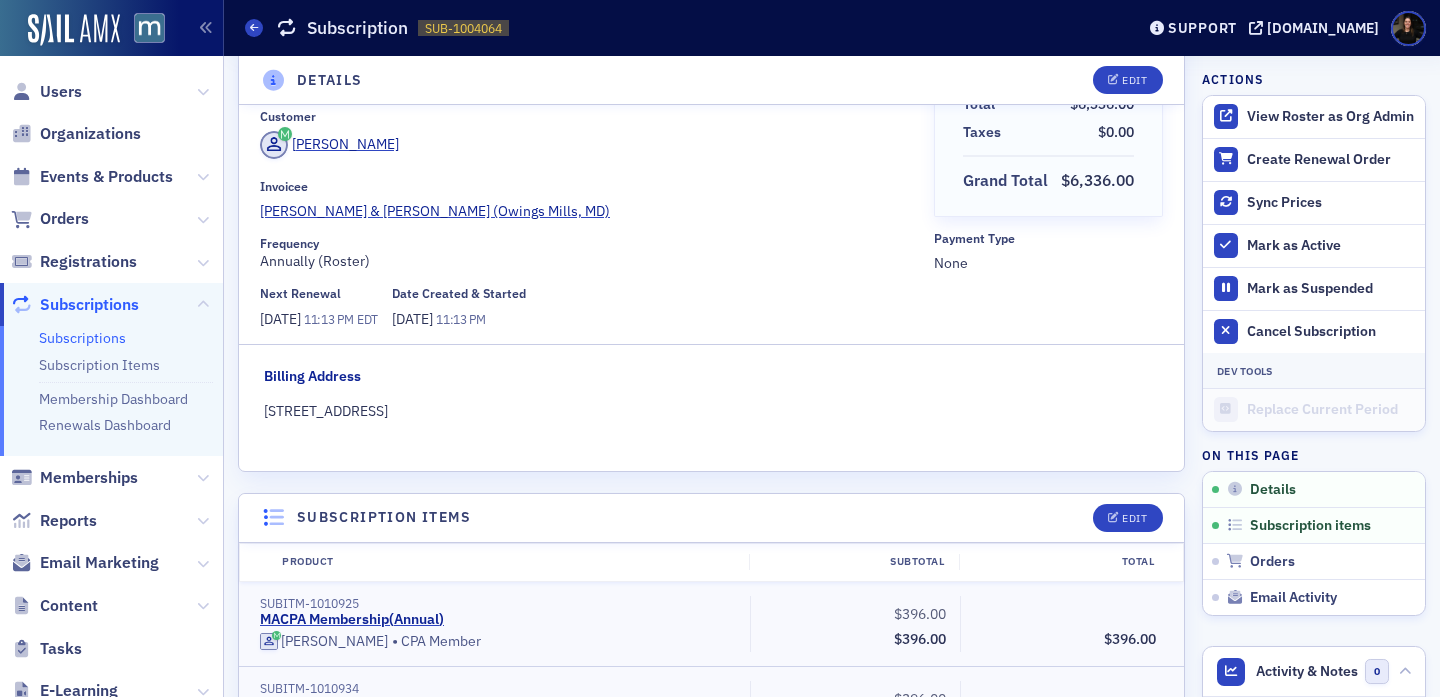 scroll, scrollTop: 160, scrollLeft: 0, axis: vertical 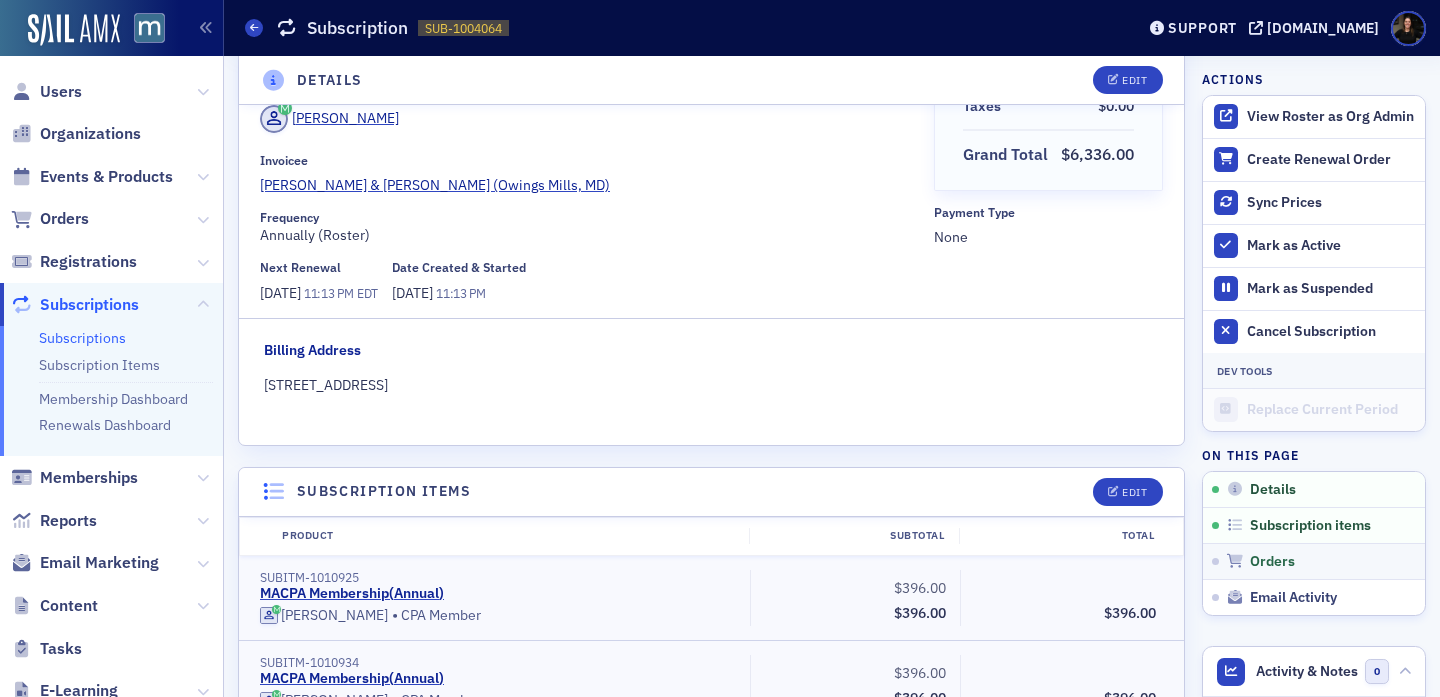 click on "Orders" 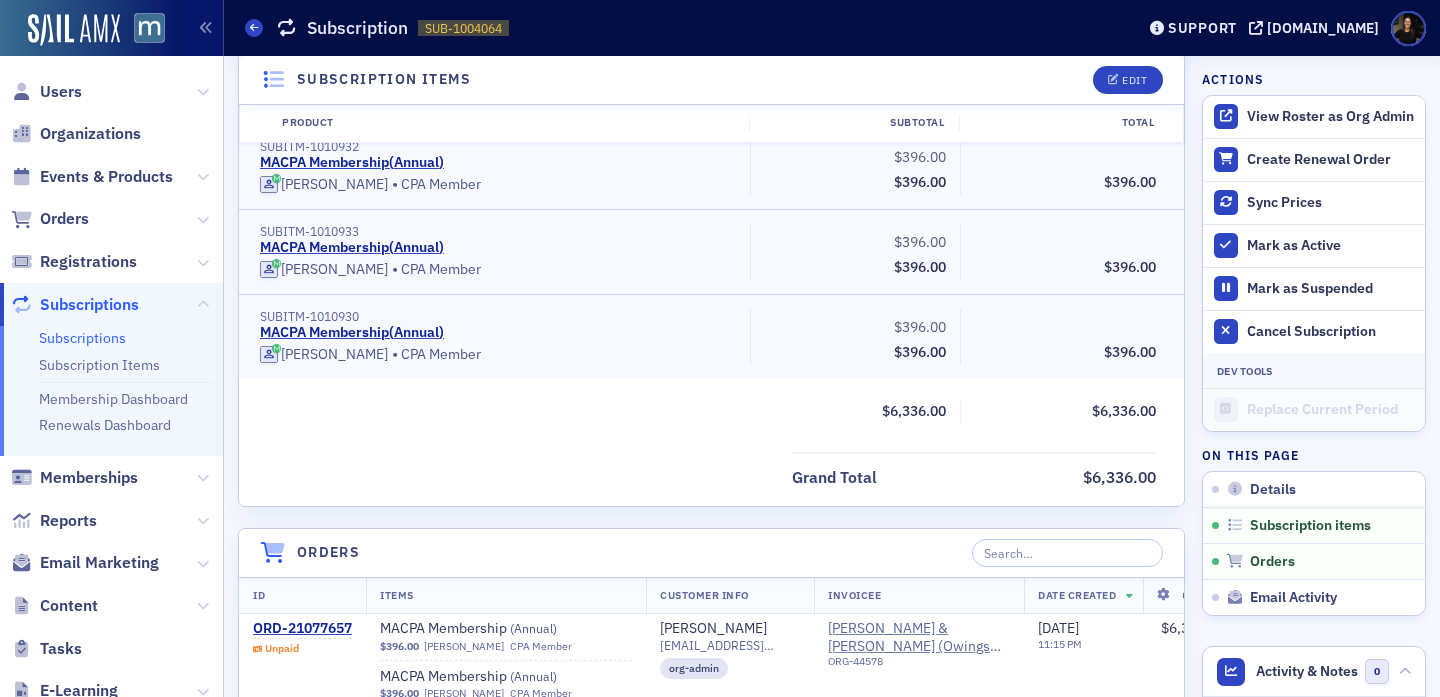 scroll, scrollTop: 2157, scrollLeft: 0, axis: vertical 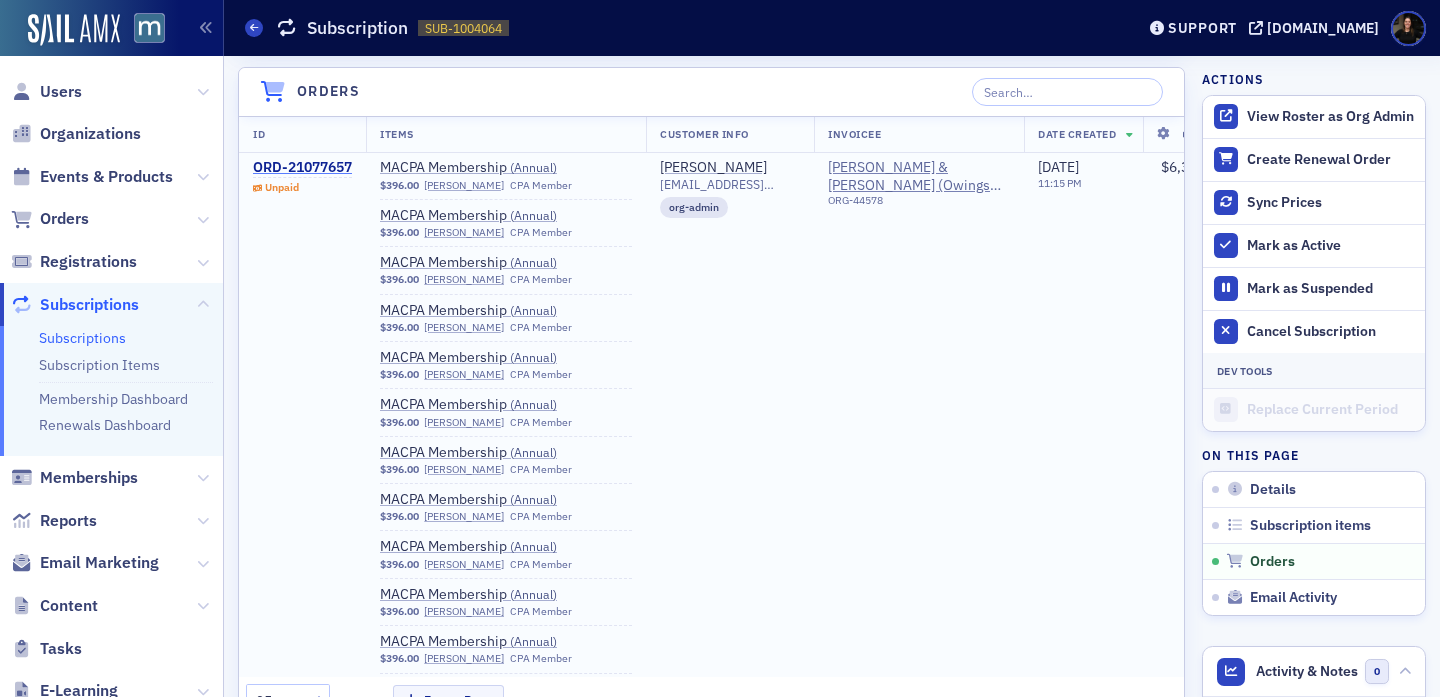 click on "ORD-21077657" 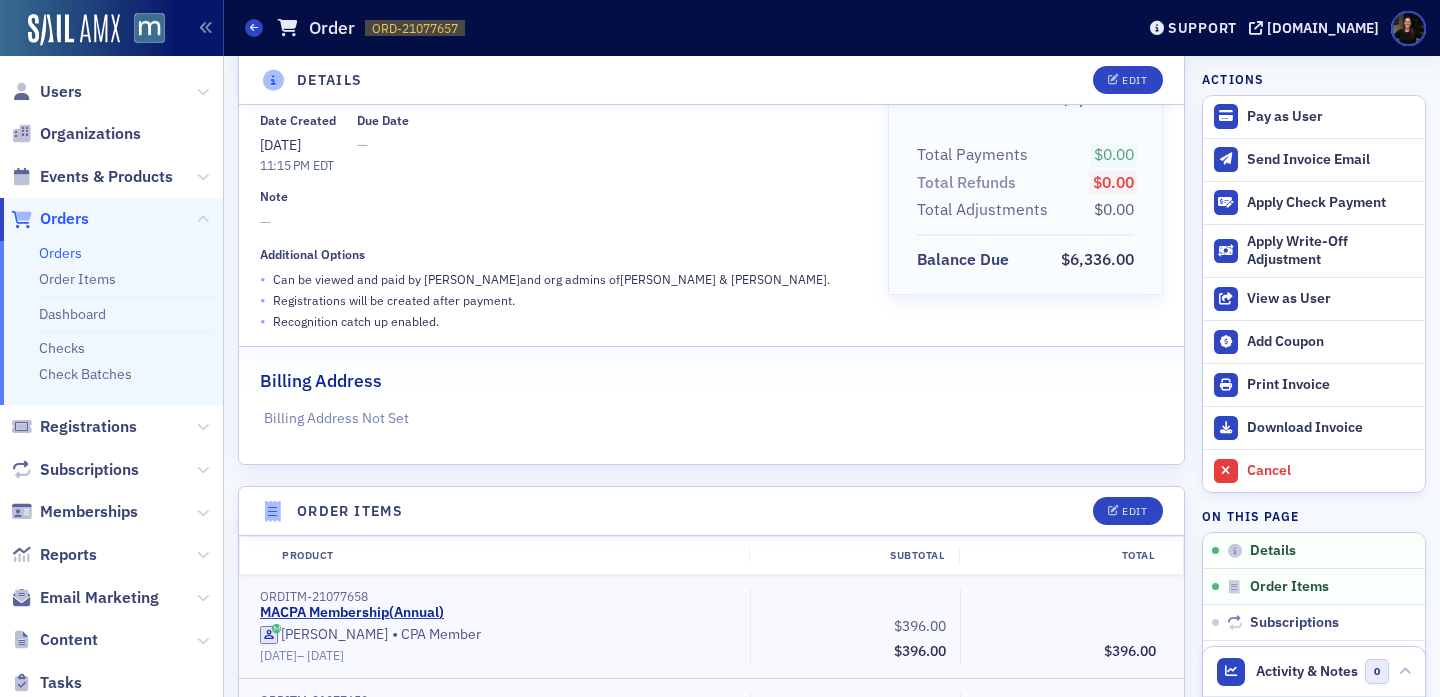scroll, scrollTop: 231, scrollLeft: 0, axis: vertical 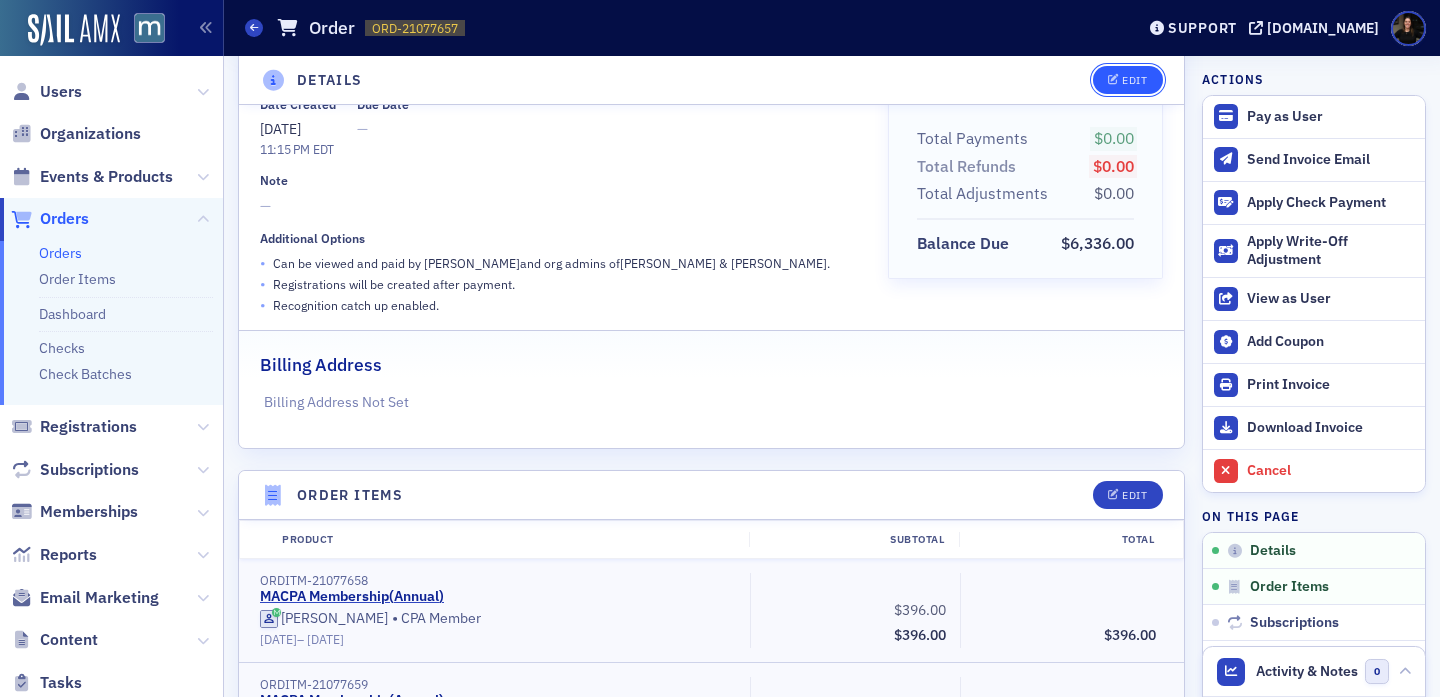 click on "Edit" 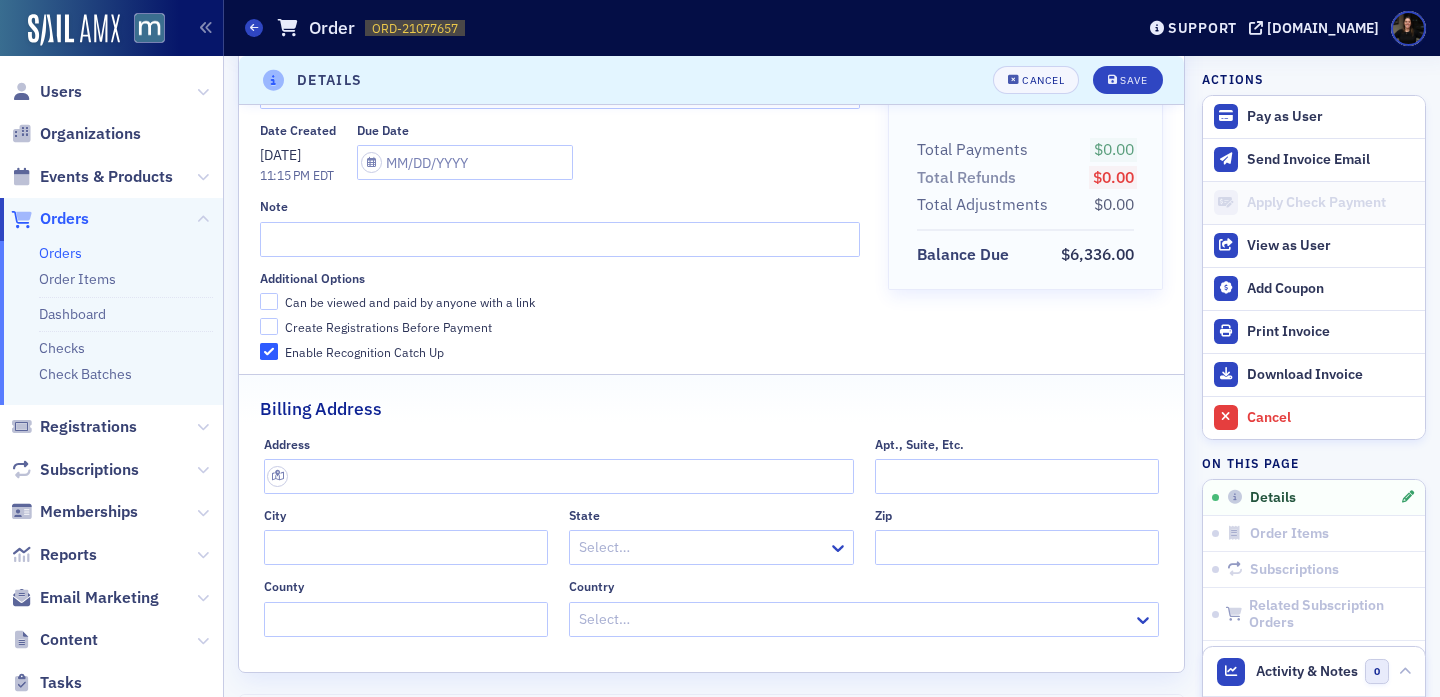 scroll, scrollTop: 266, scrollLeft: 0, axis: vertical 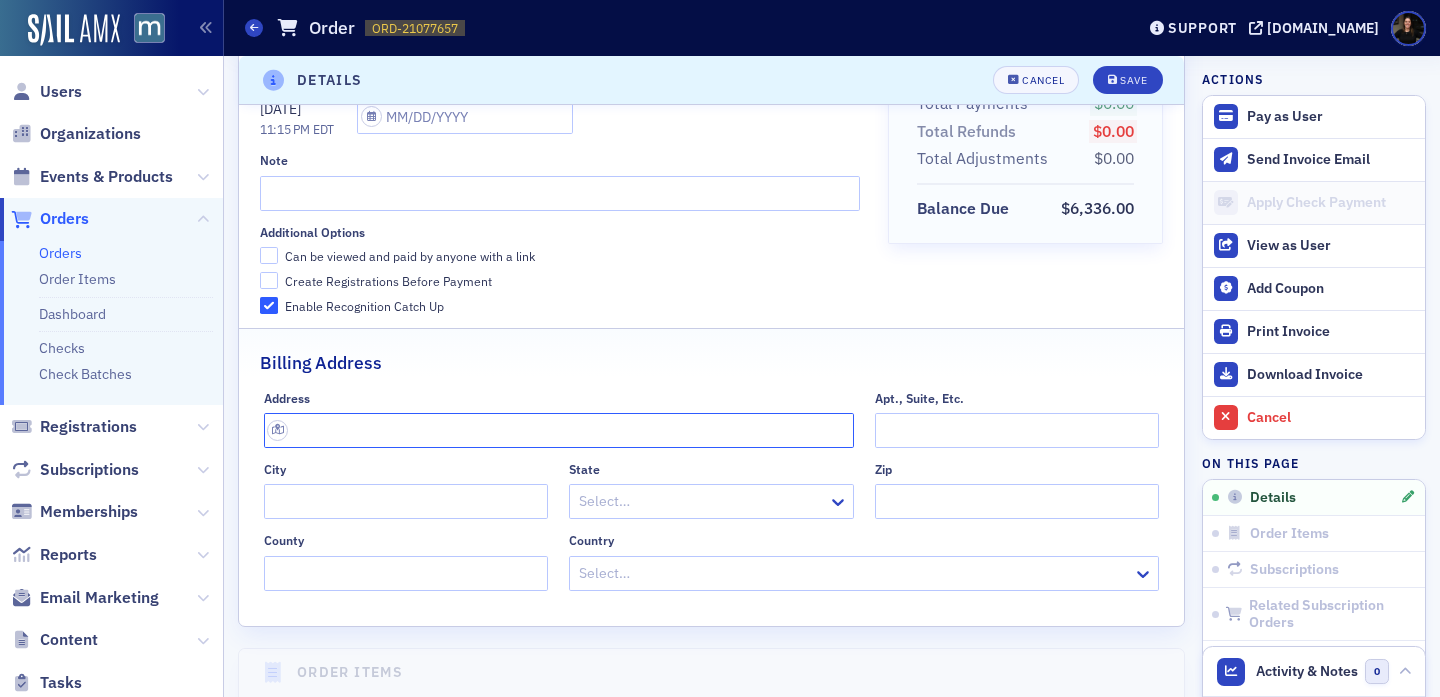 click 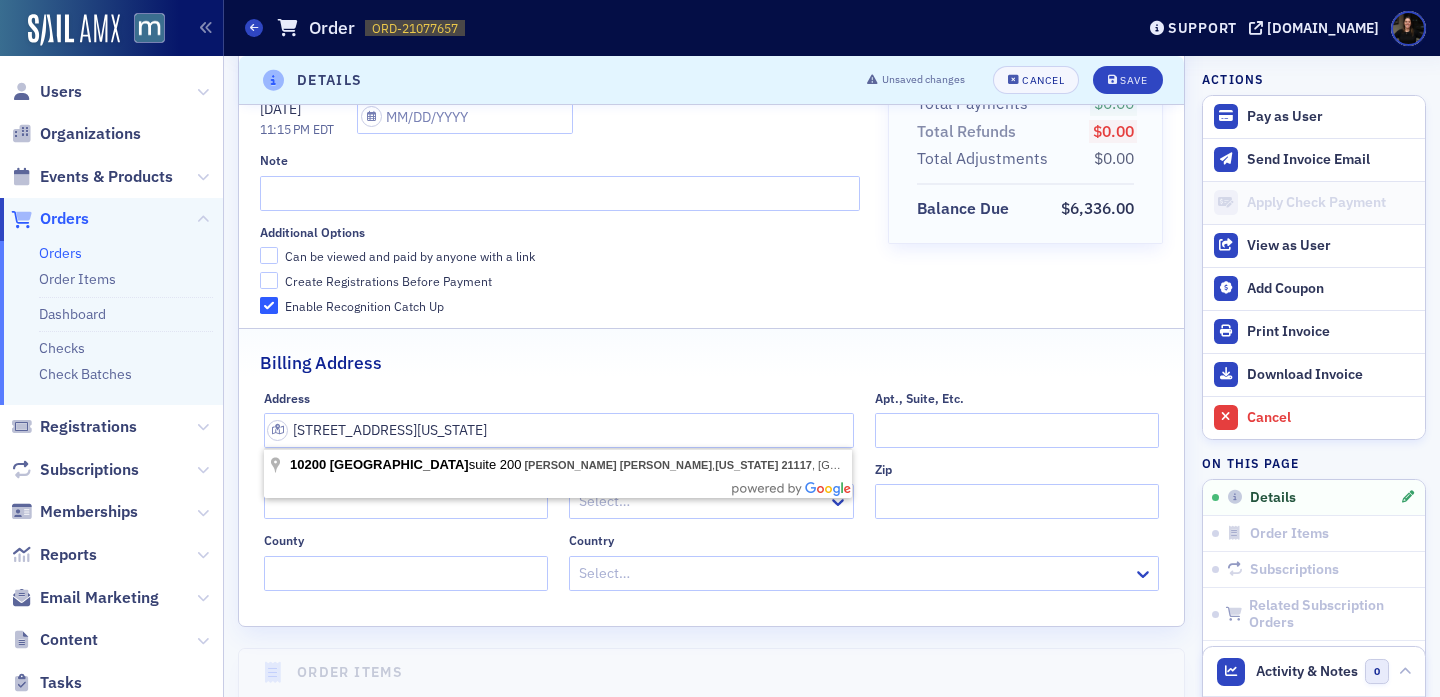 type on "10200 Grand Central Ave suite 200" 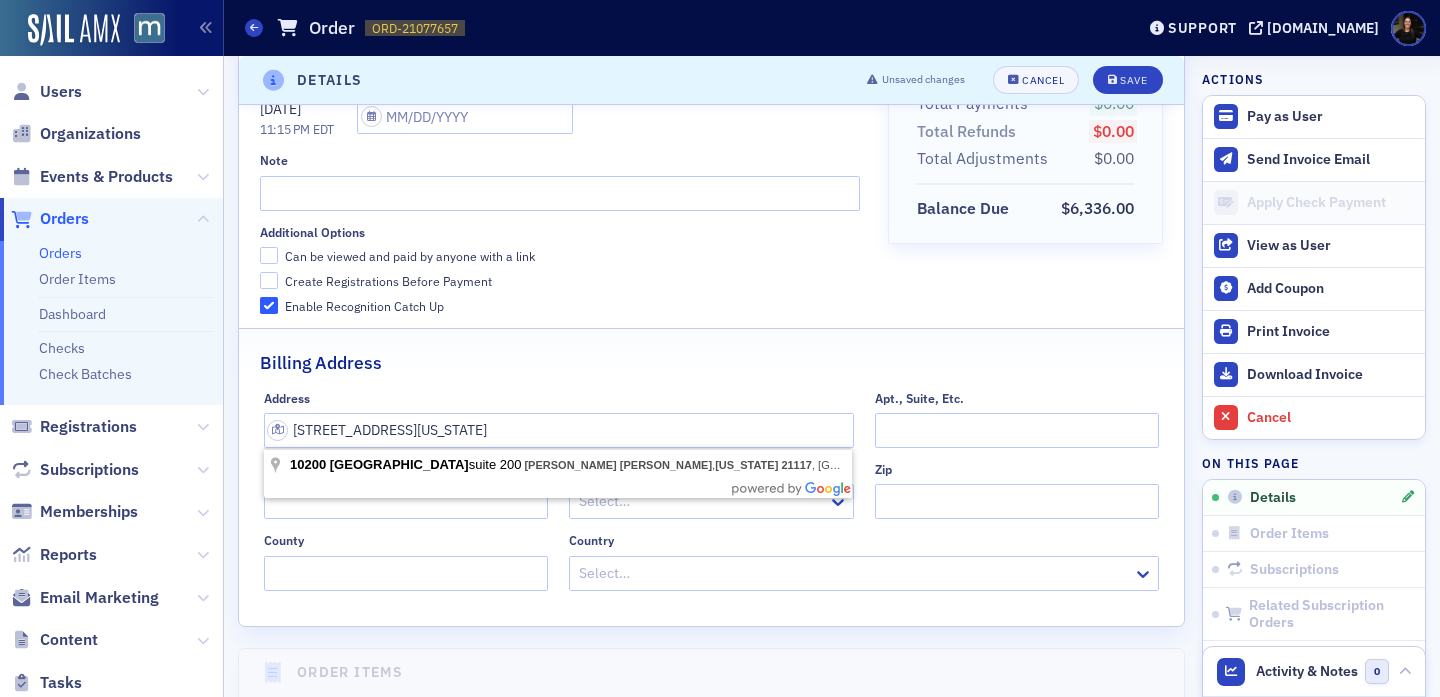 type on "[PERSON_NAME] [PERSON_NAME]" 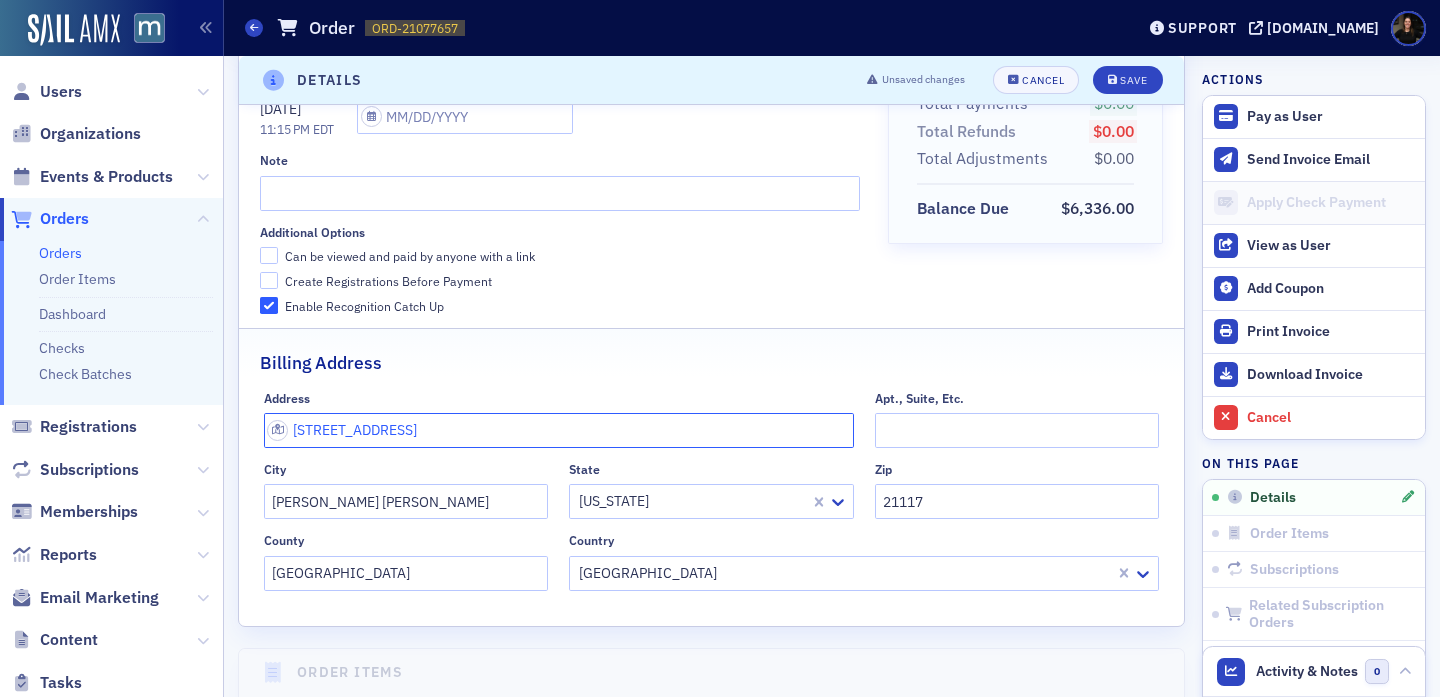 drag, startPoint x: 456, startPoint y: 434, endPoint x: 568, endPoint y: 436, distance: 112.01785 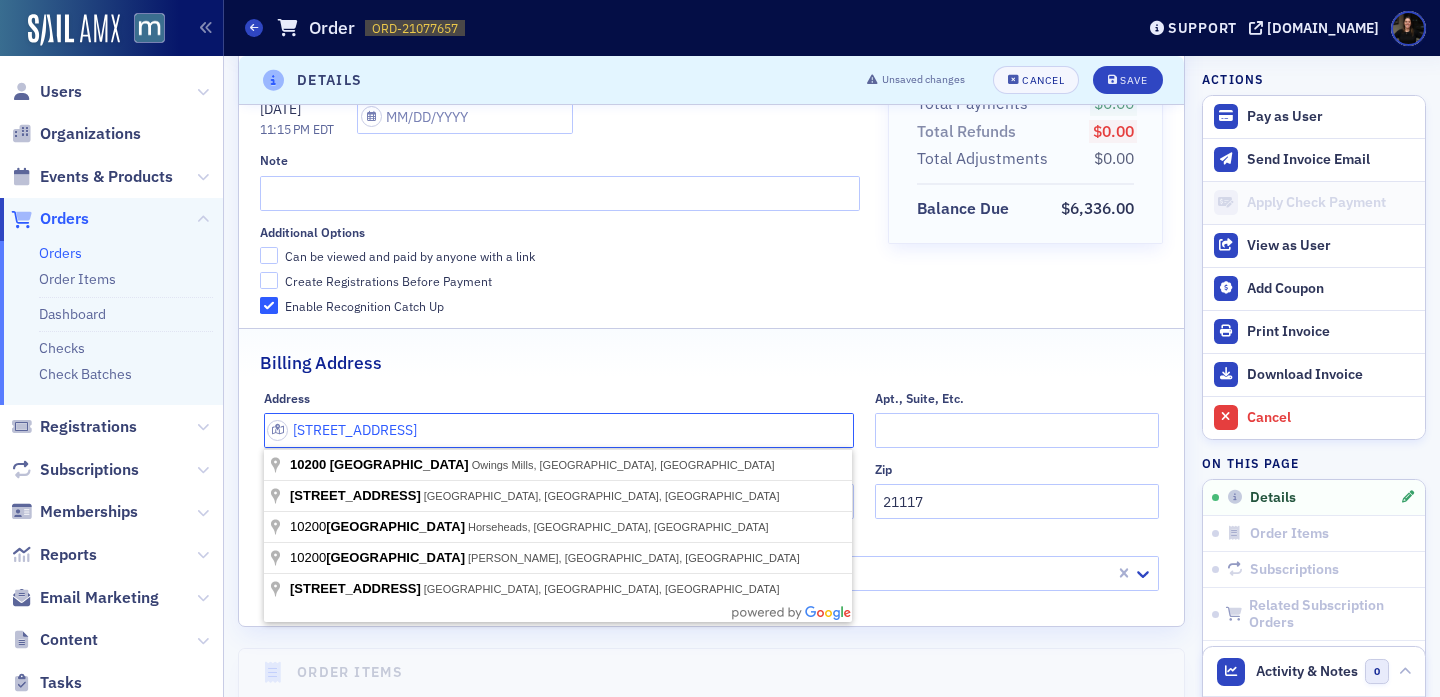 type on "10200 Grand Central Ave" 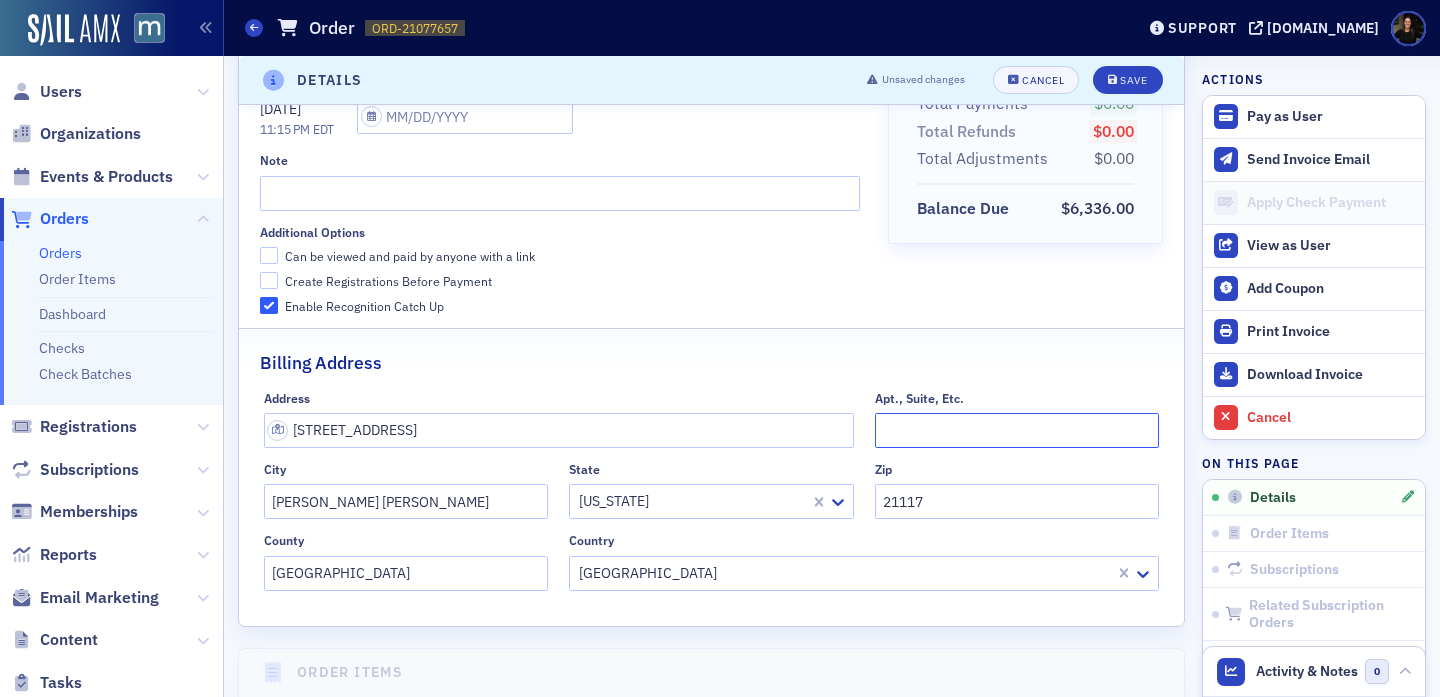 click on "Apt., Suite, Etc." 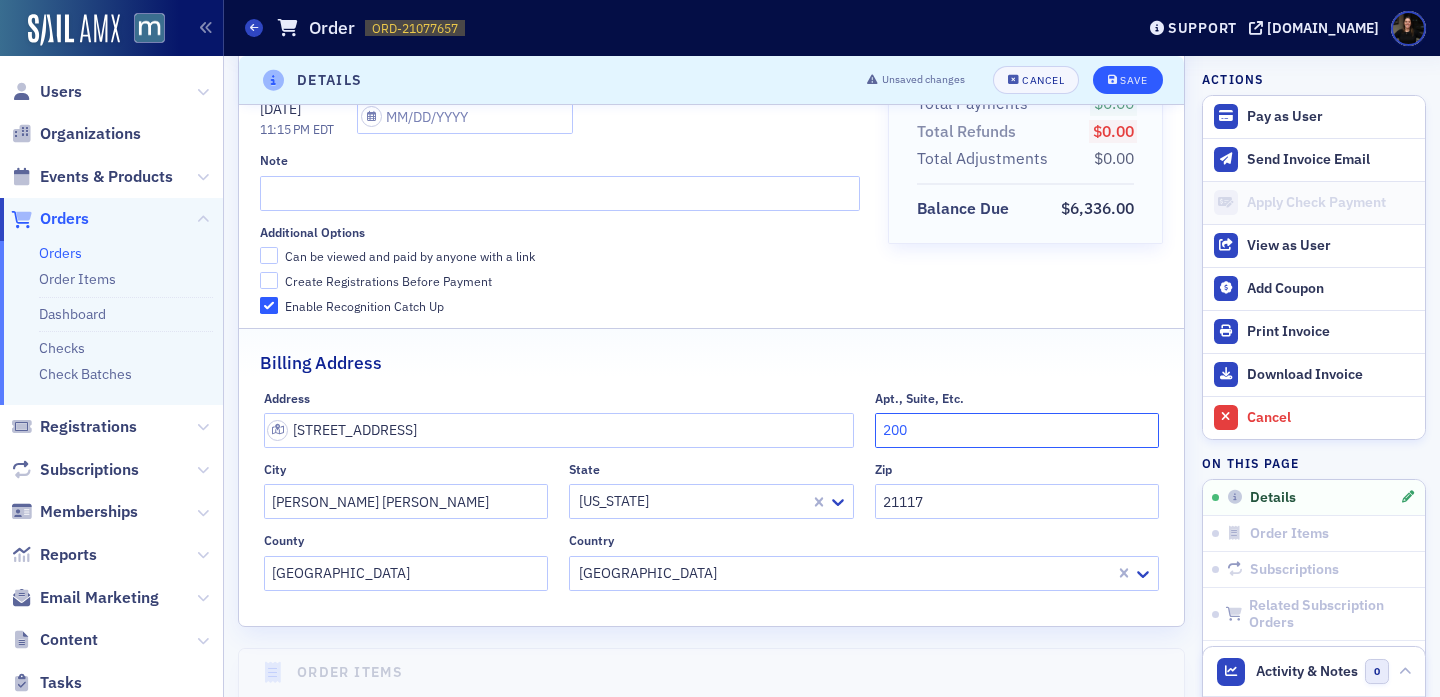 type on "200" 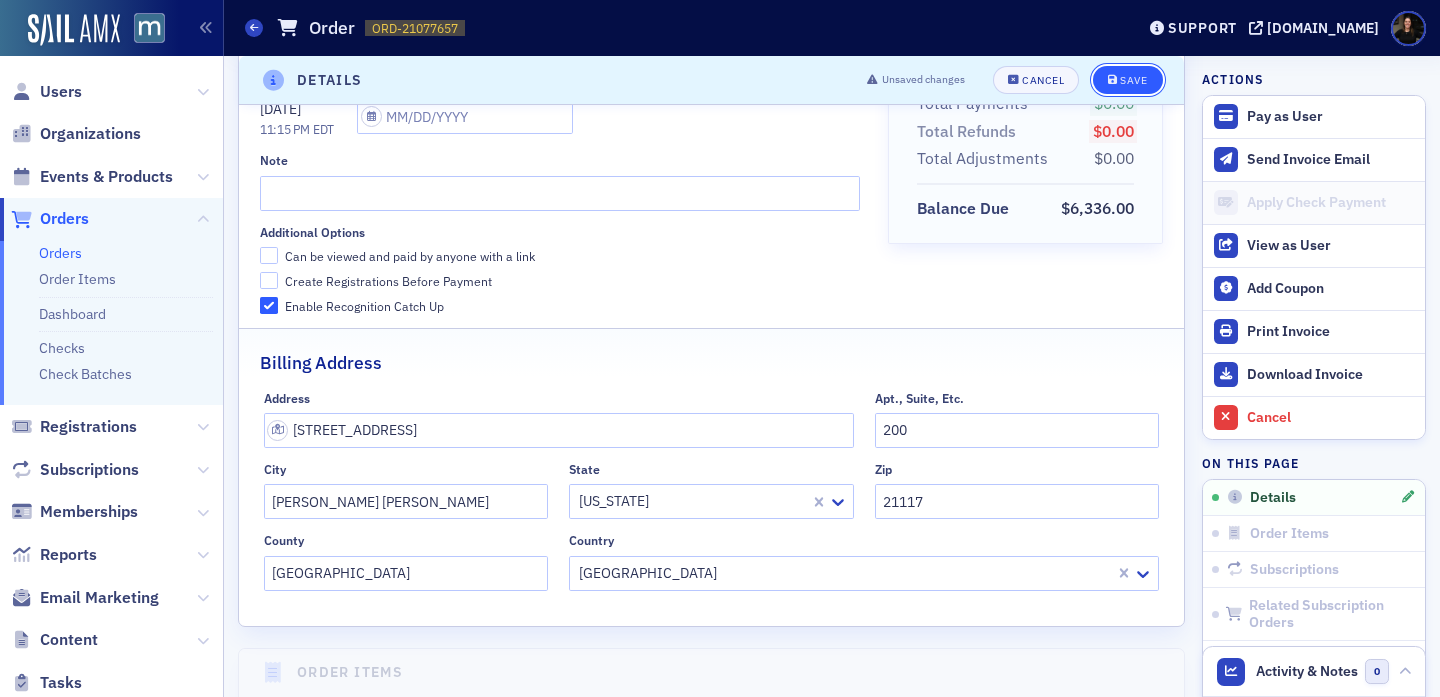 click on "Save" 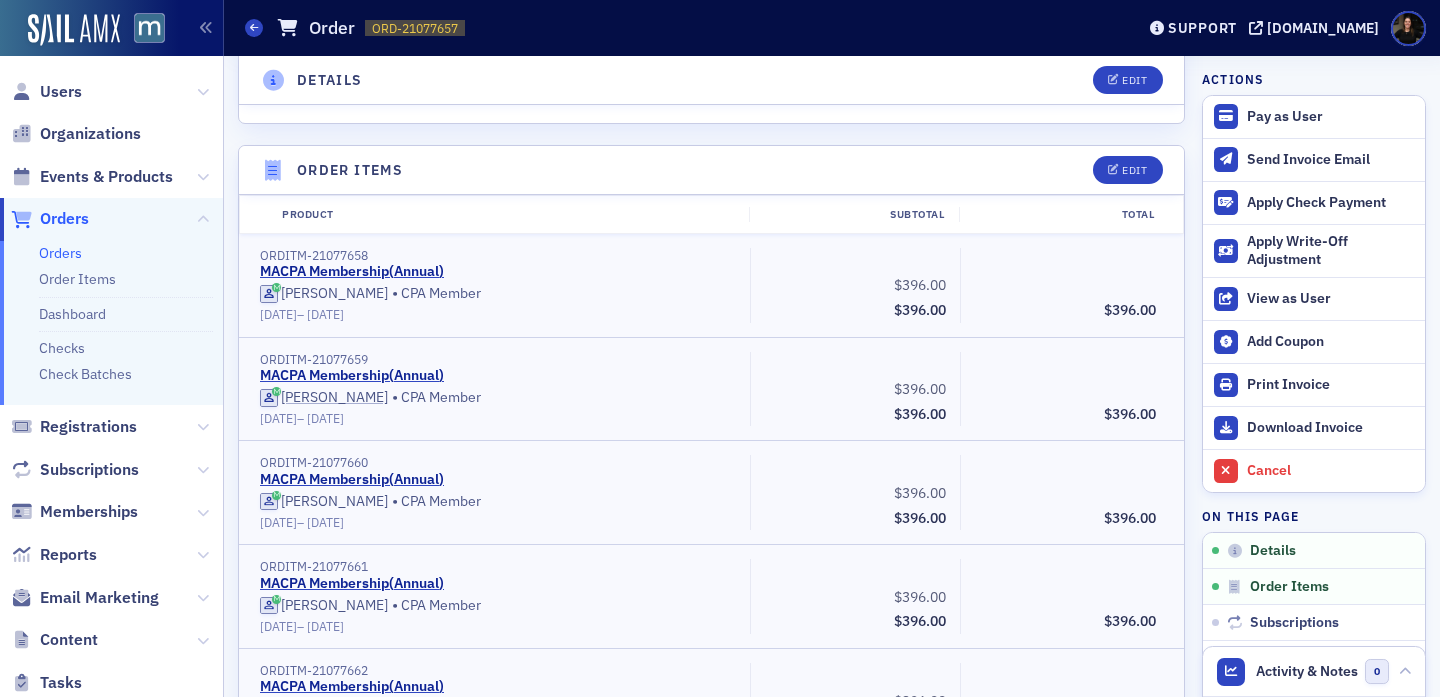 scroll, scrollTop: 621, scrollLeft: 0, axis: vertical 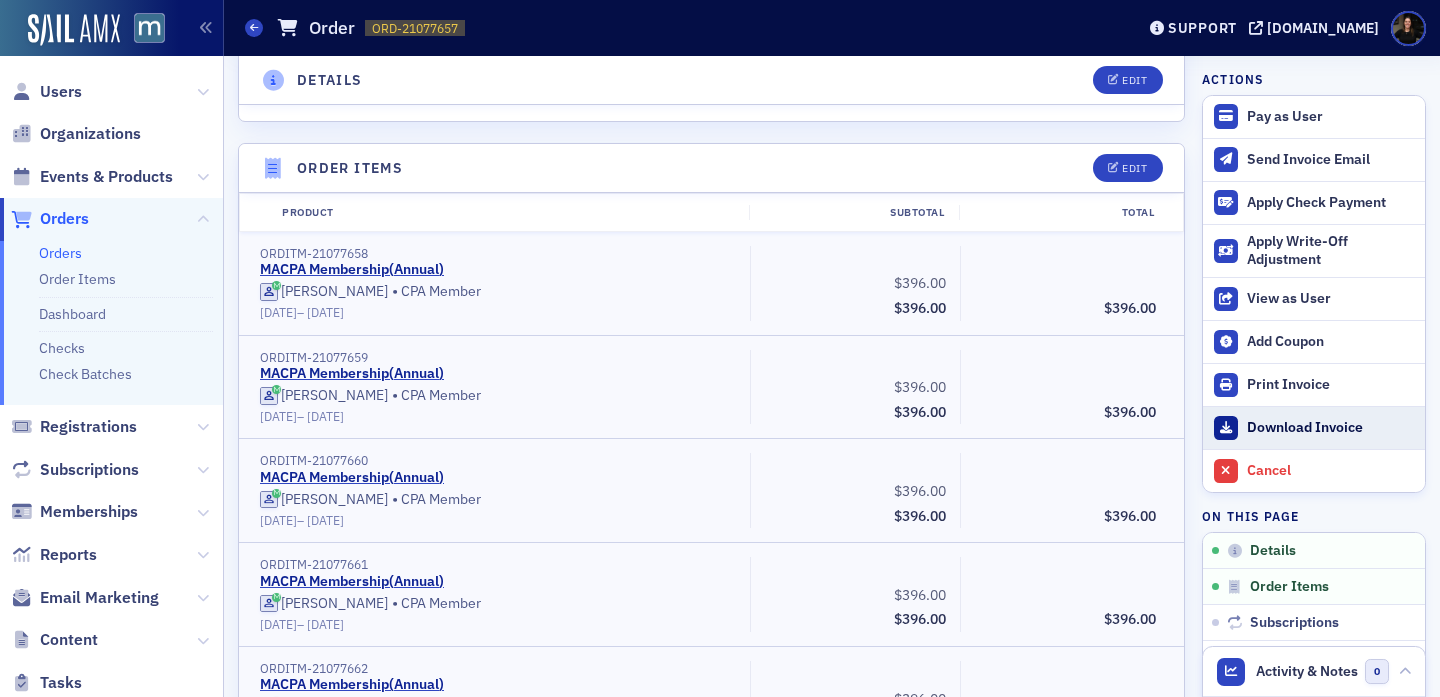 click on "Download Invoice" 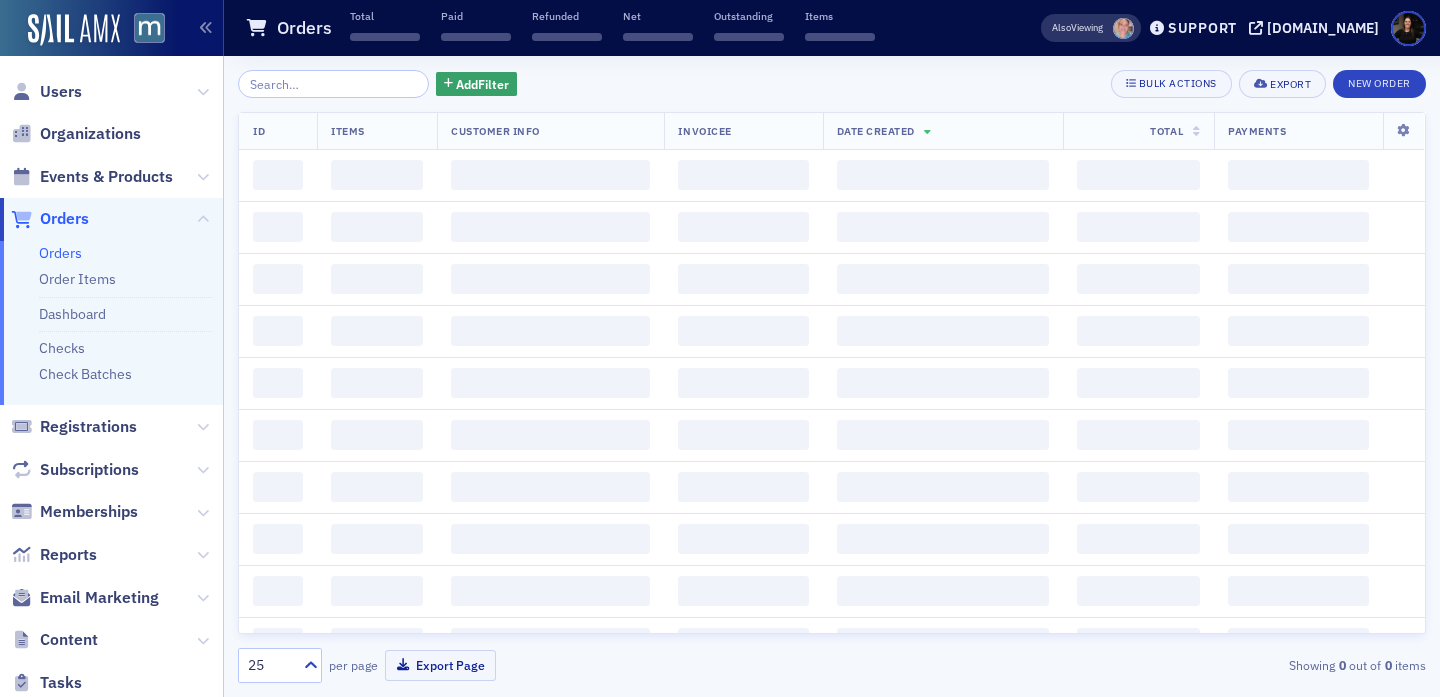 scroll, scrollTop: 0, scrollLeft: 0, axis: both 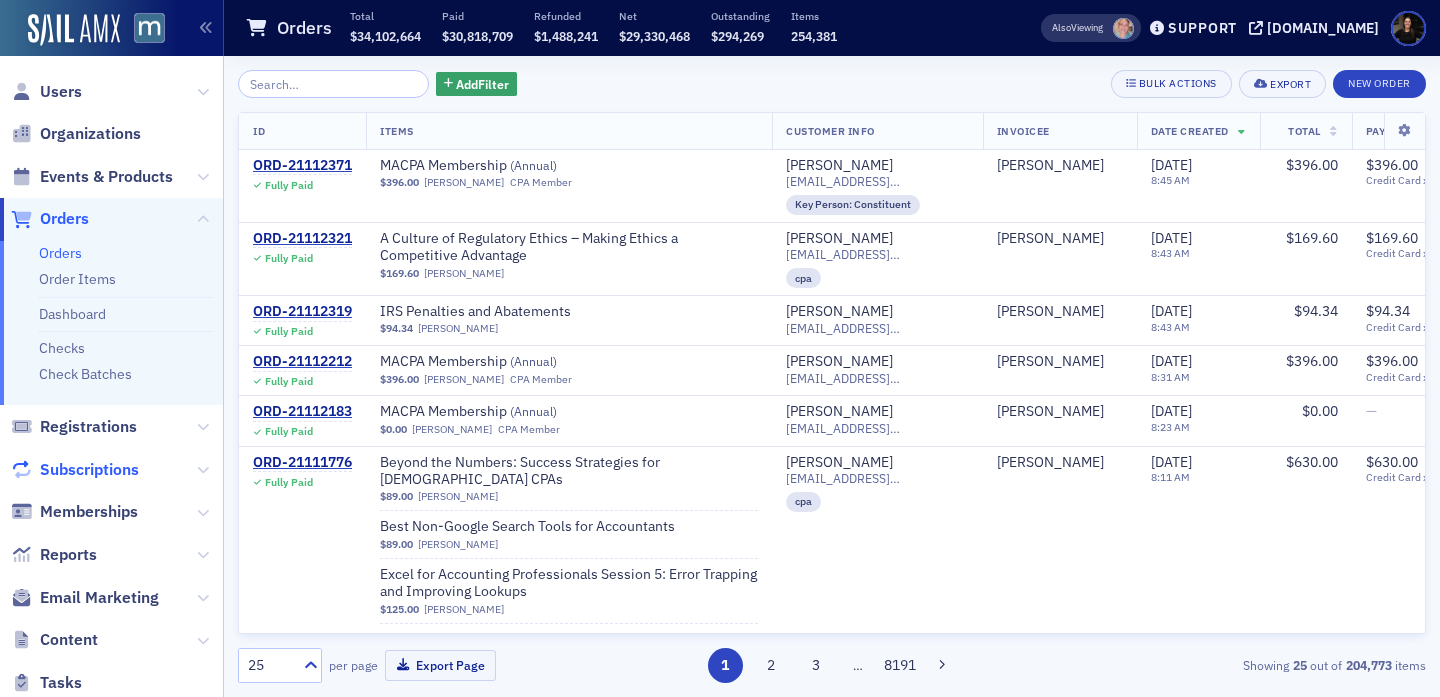 click on "Subscriptions" 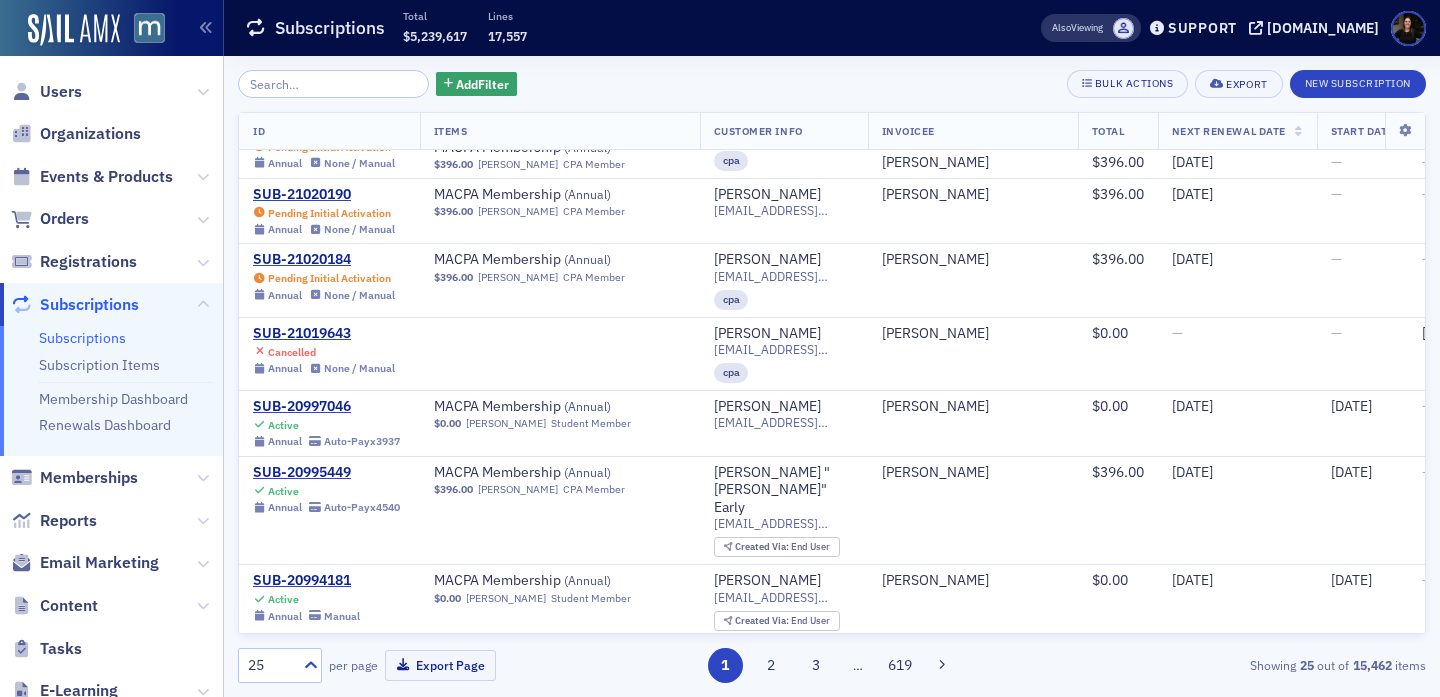 scroll, scrollTop: 879, scrollLeft: 0, axis: vertical 